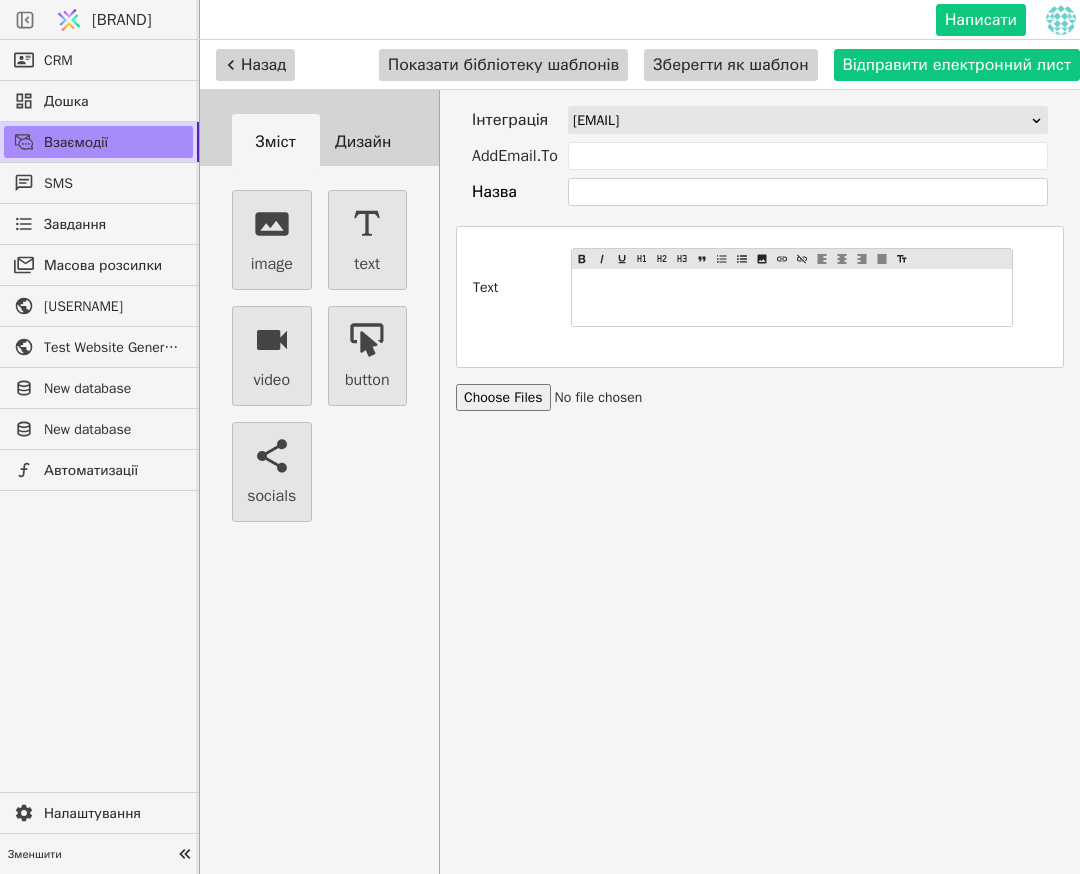 scroll, scrollTop: 0, scrollLeft: 0, axis: both 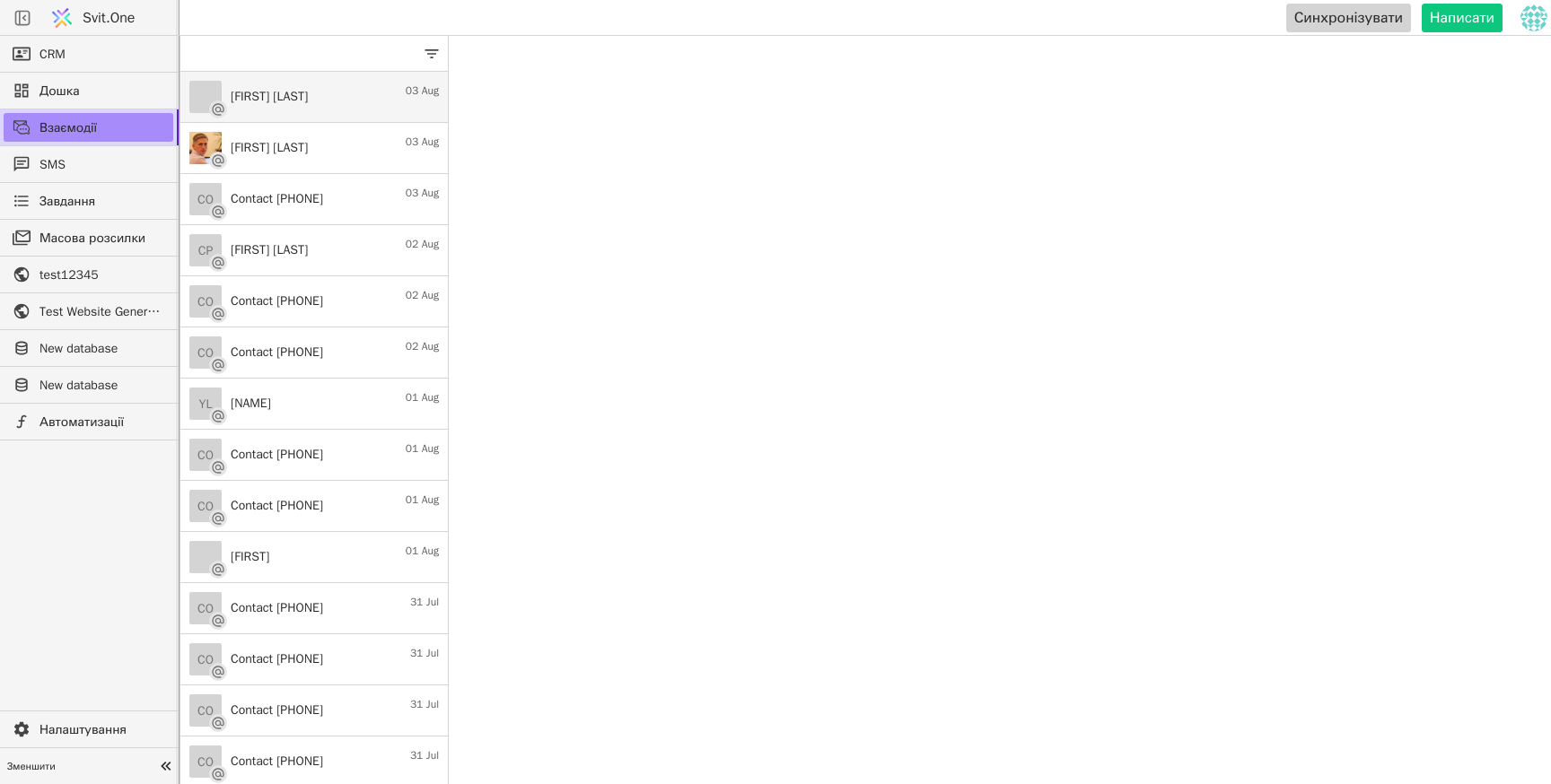 click on "[FIRST] [LAST] 03 Aug" at bounding box center [314, 97] 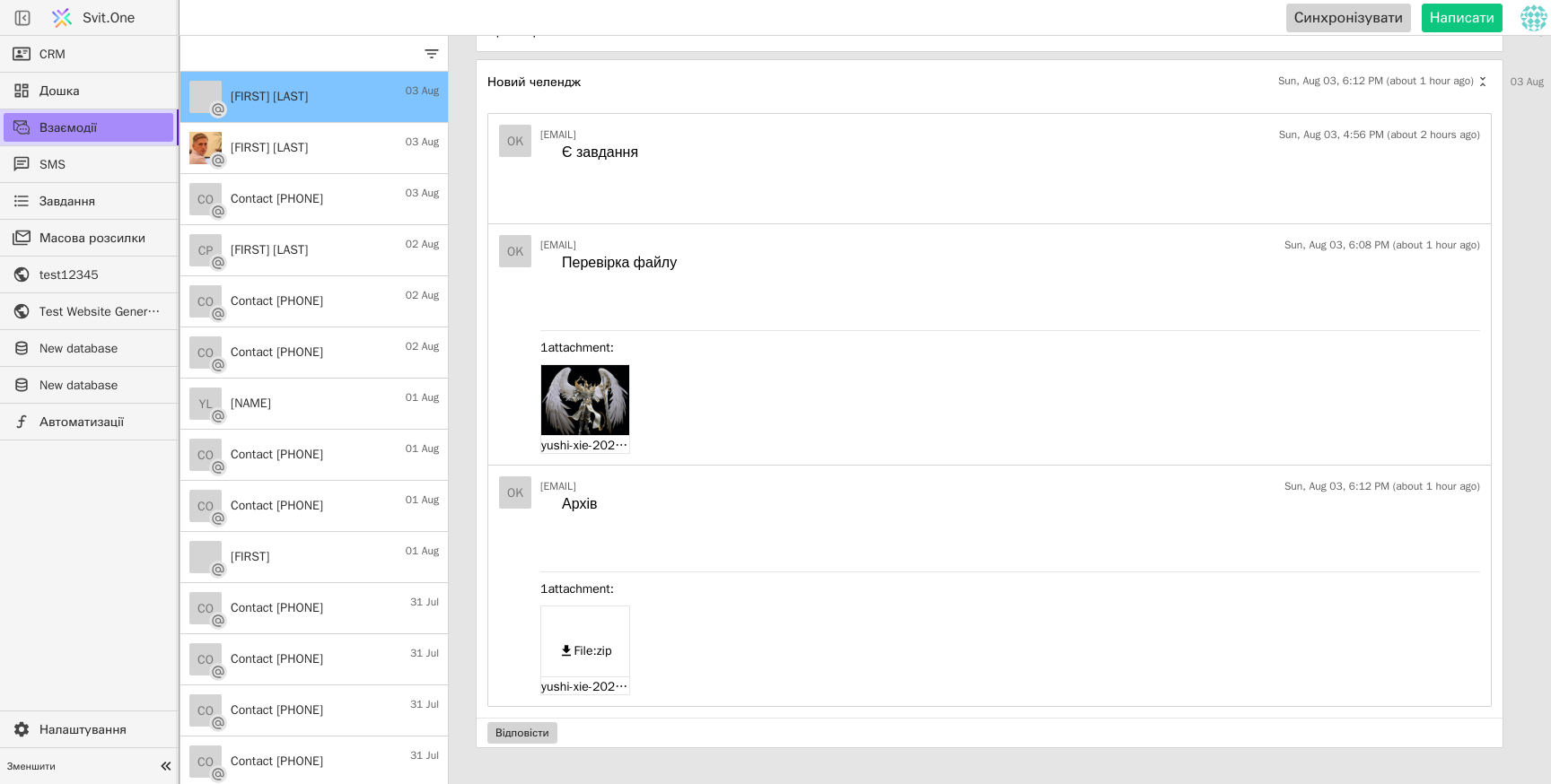 scroll, scrollTop: 0, scrollLeft: 0, axis: both 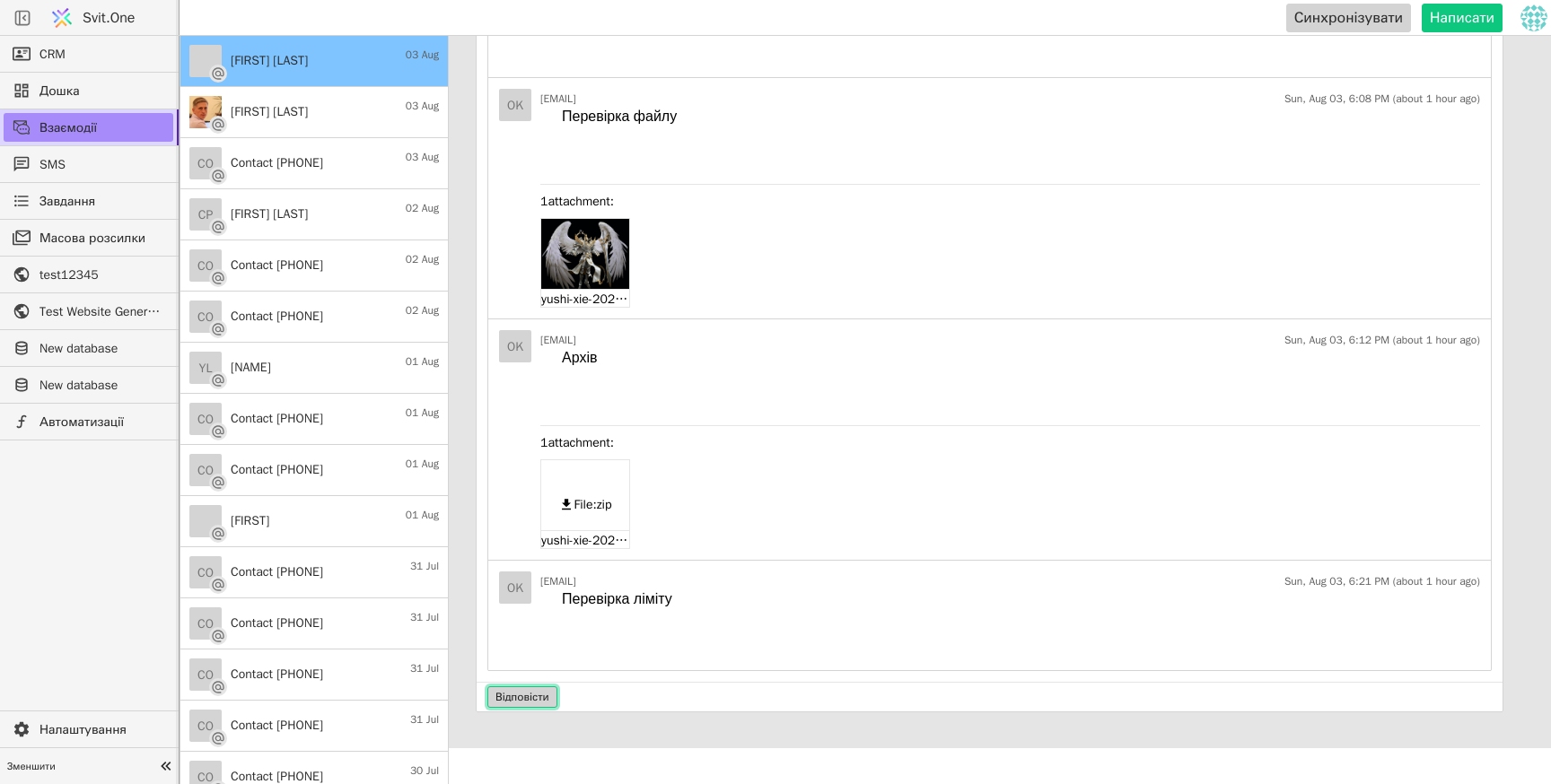 click on "Відповісти" at bounding box center [522, 697] 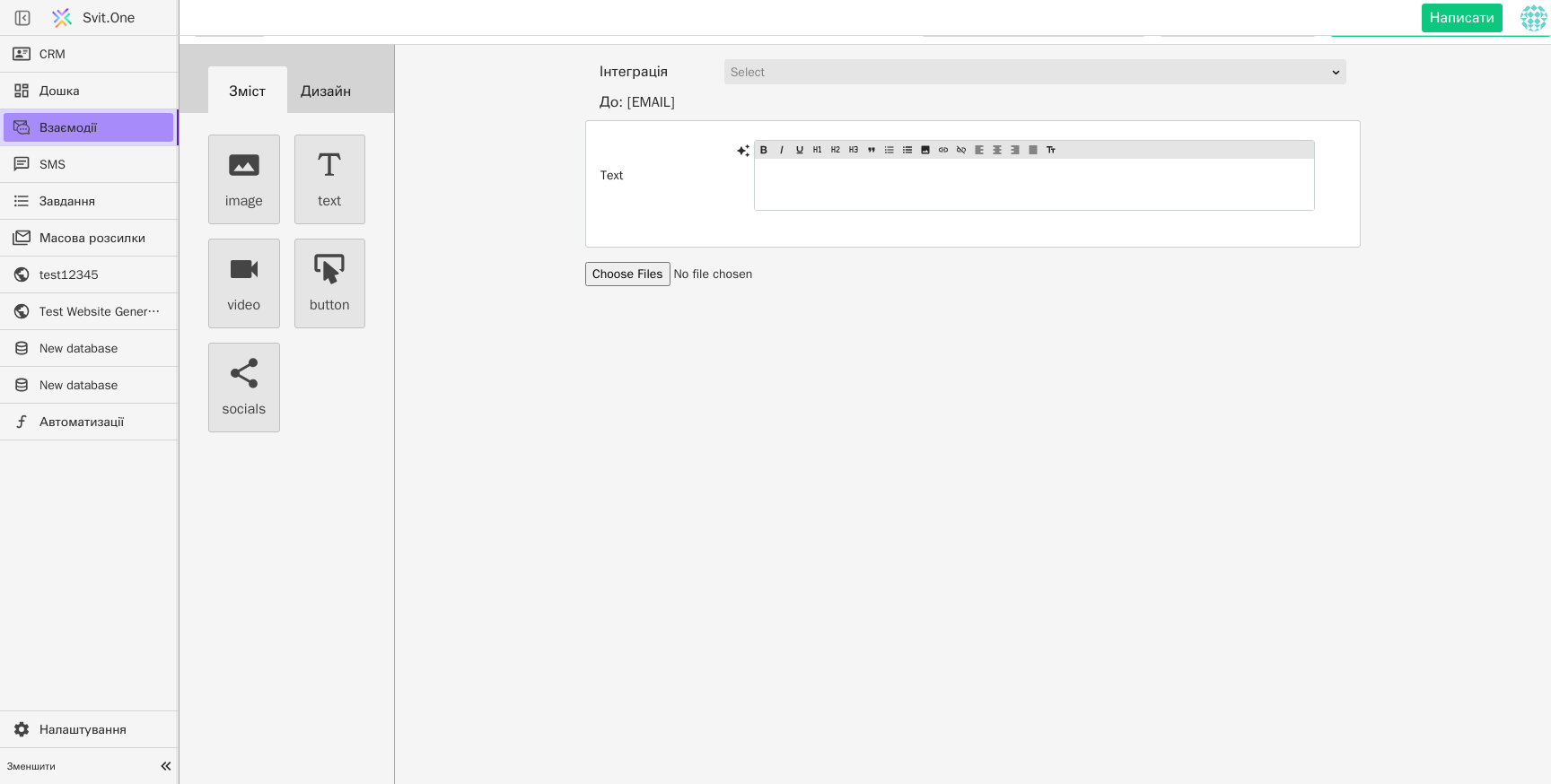 click on "Select" at bounding box center [1030, 73] 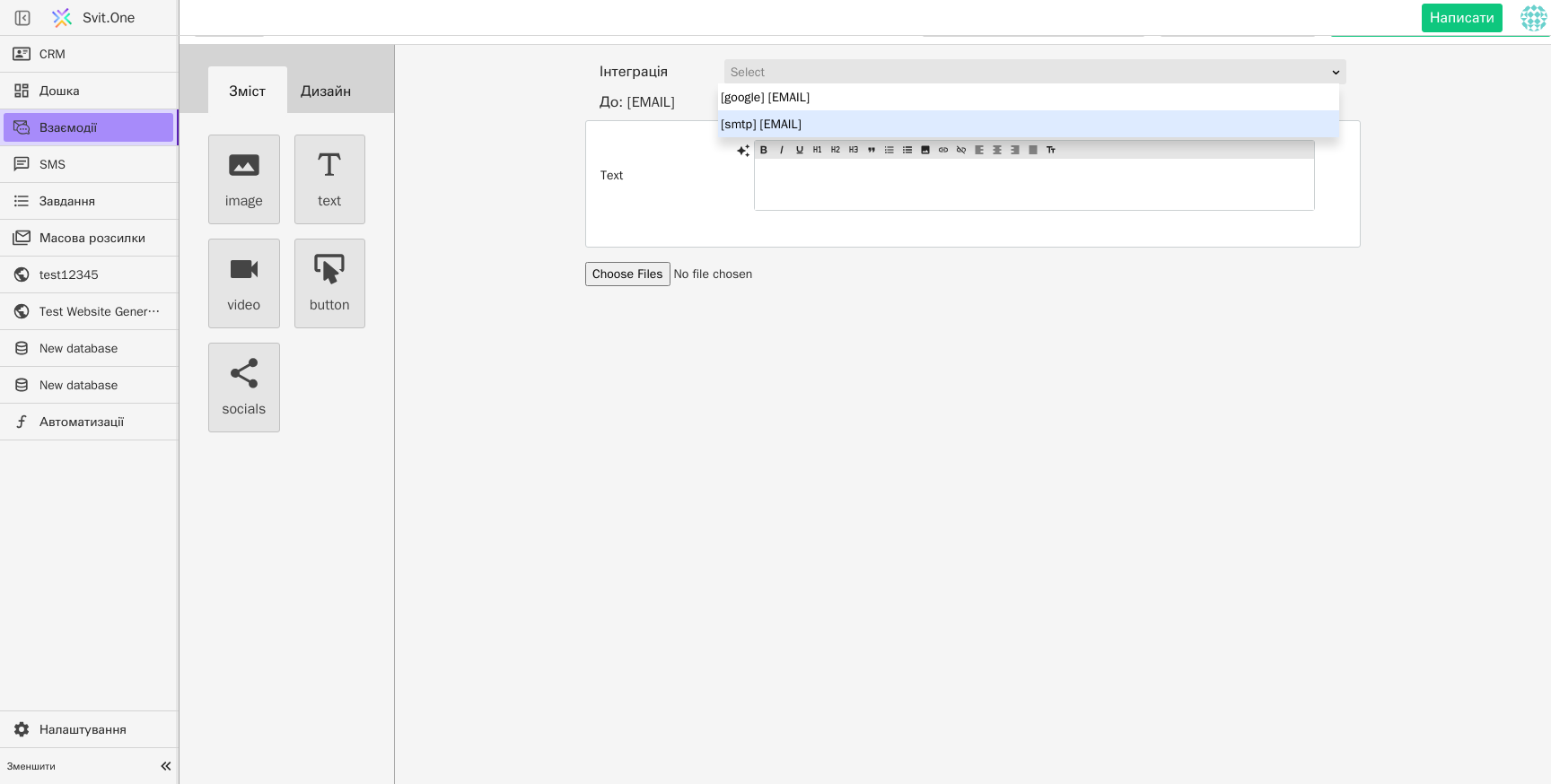 click on "[smtp] [EMAIL]" at bounding box center (1028, 124) 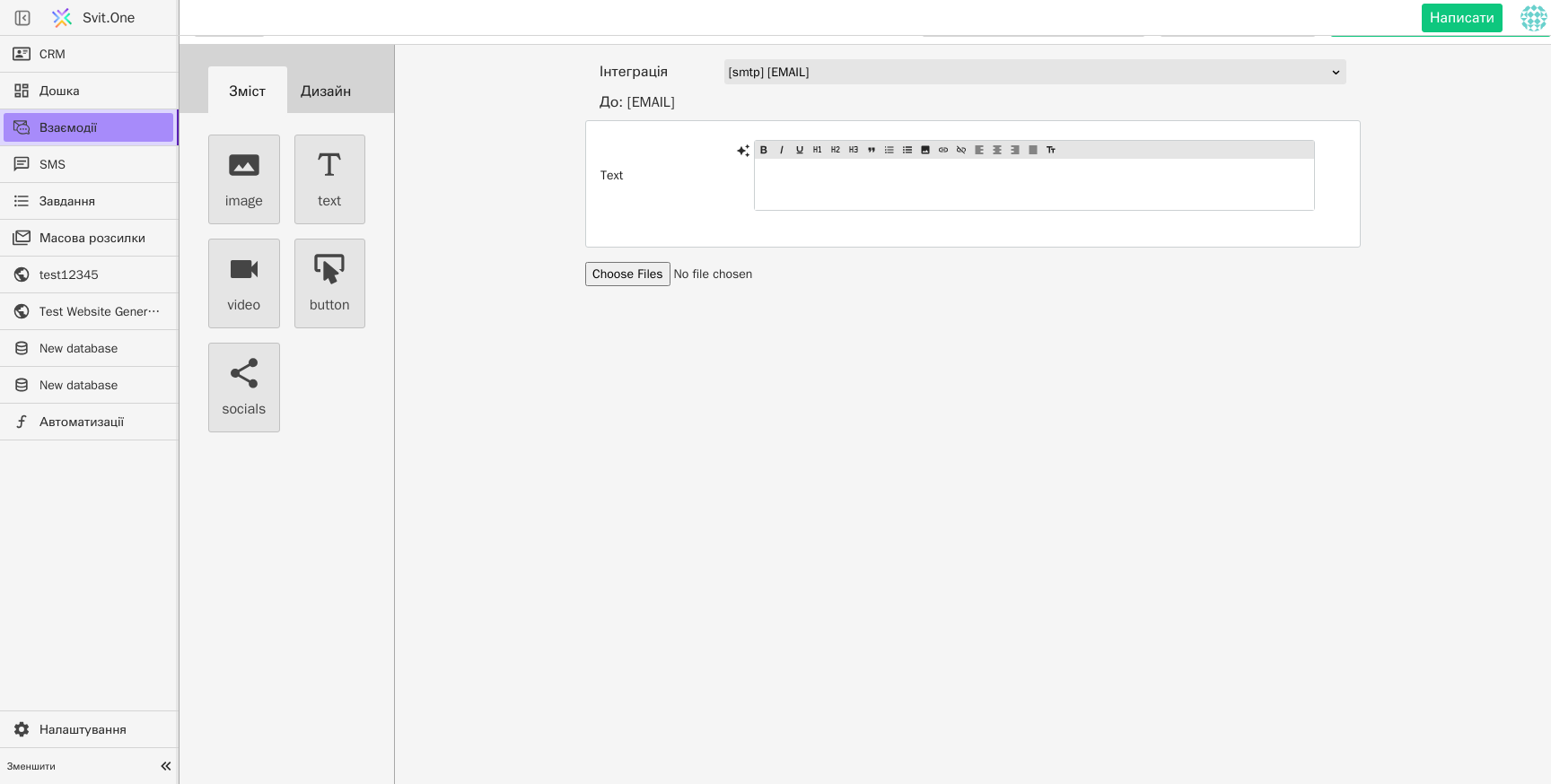 click at bounding box center (714, 274) 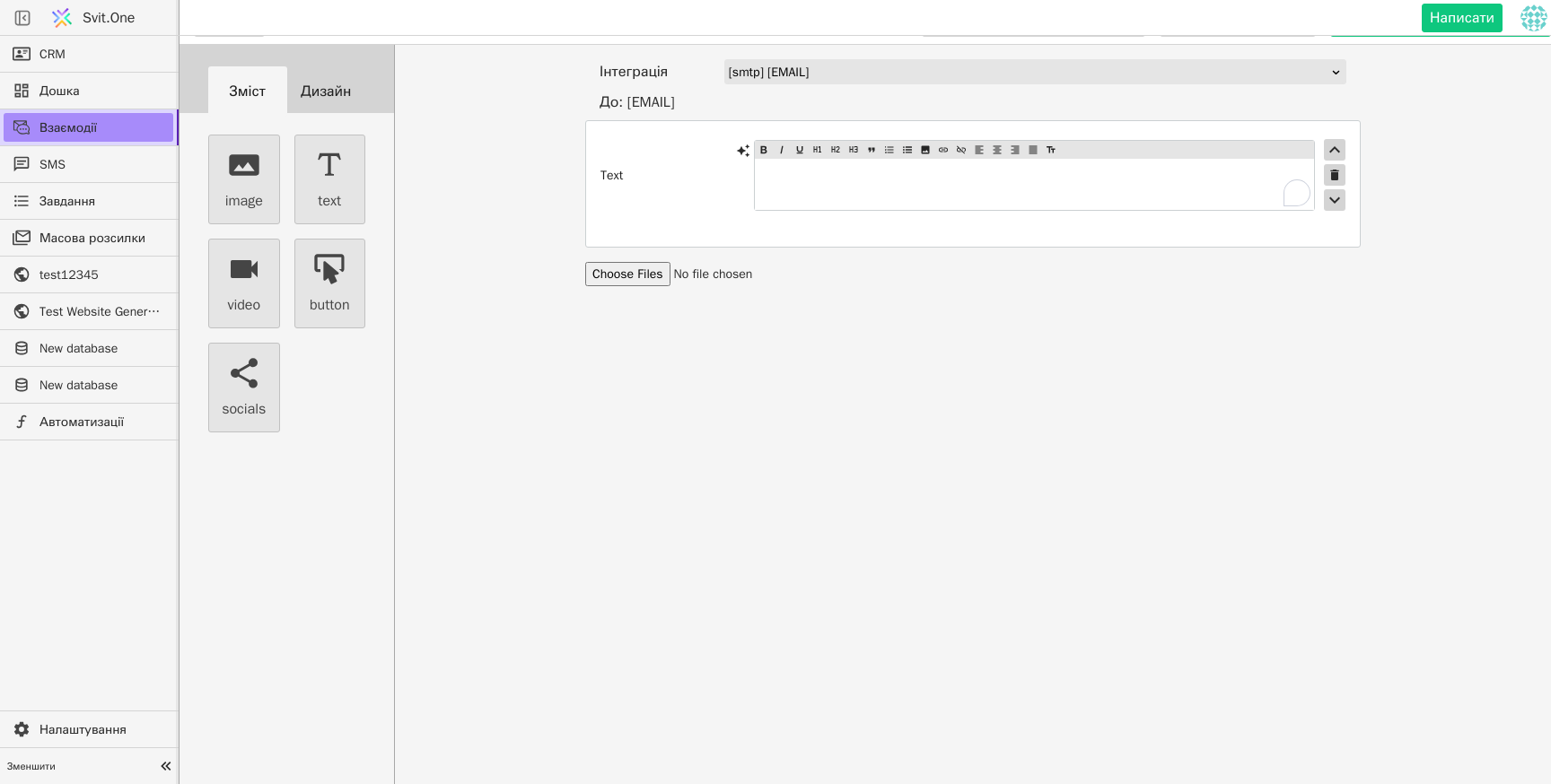 click on "﻿" at bounding box center [1034, 184] 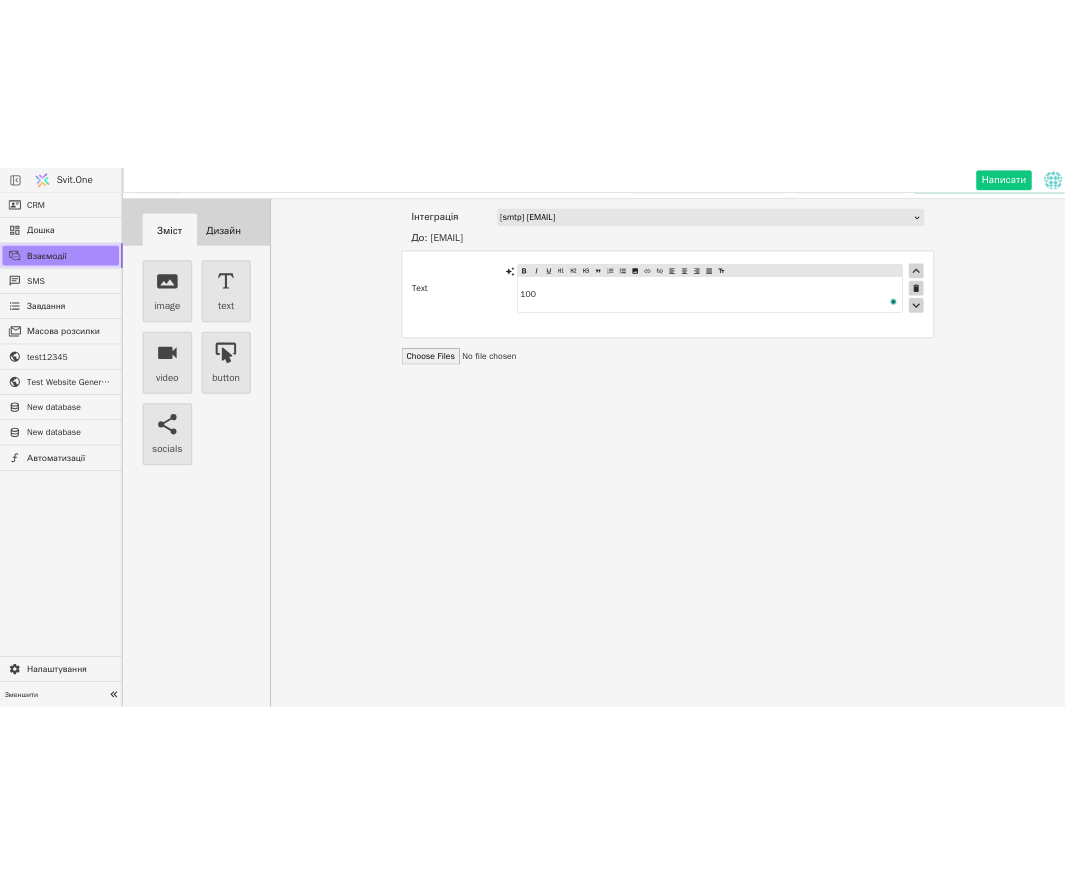 scroll, scrollTop: 40, scrollLeft: 0, axis: vertical 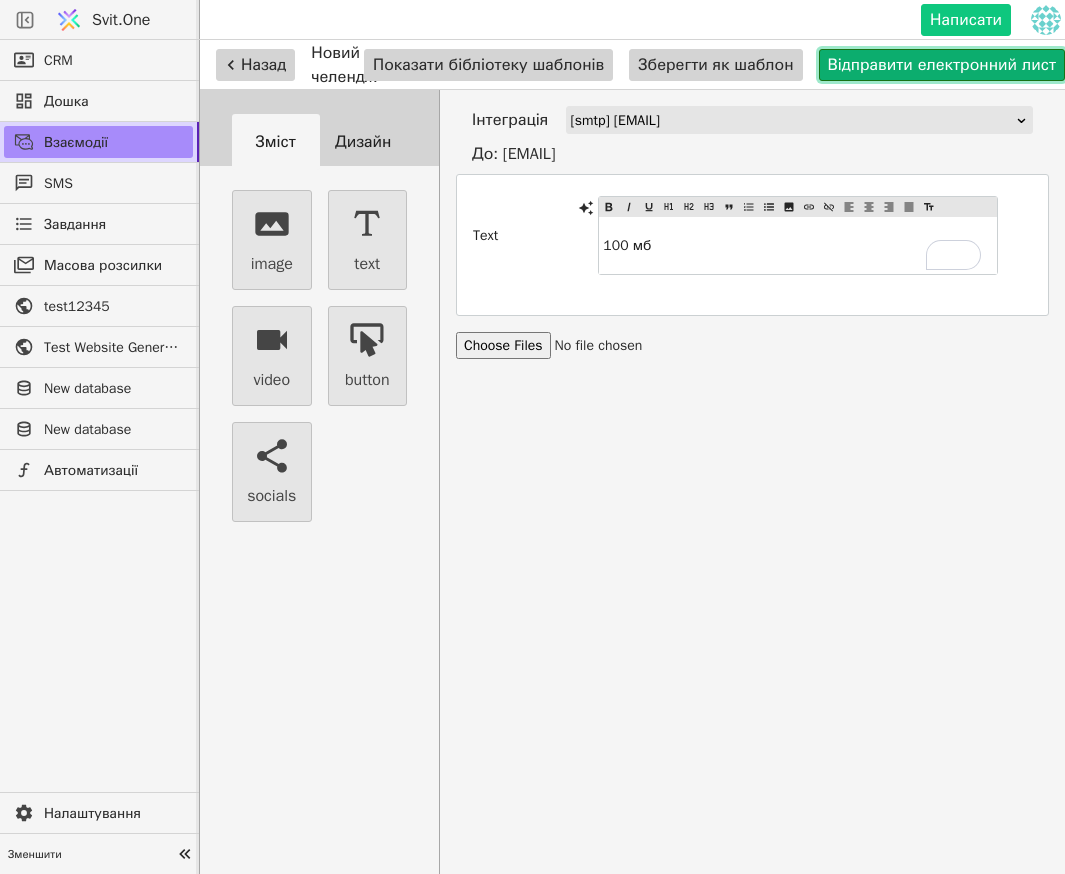 click on "Відправити електронний лист" at bounding box center (942, 65) 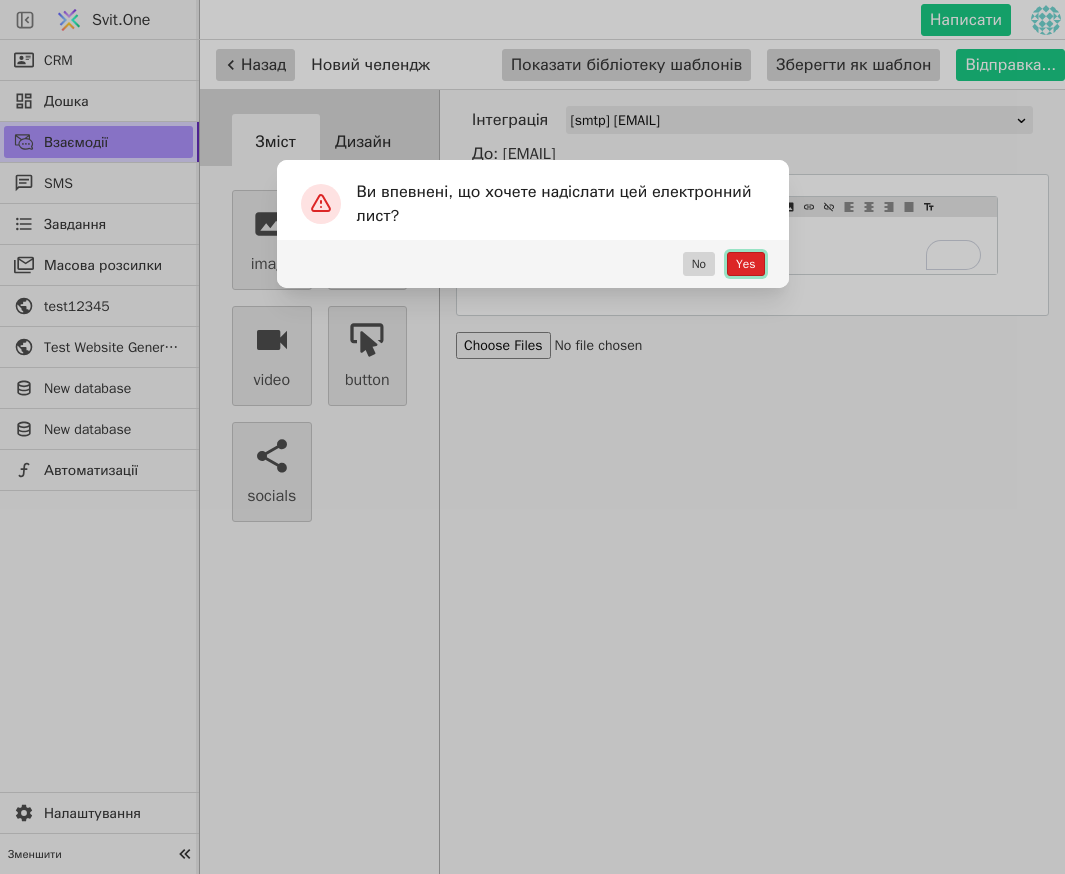 click on "Yes" at bounding box center (745, 264) 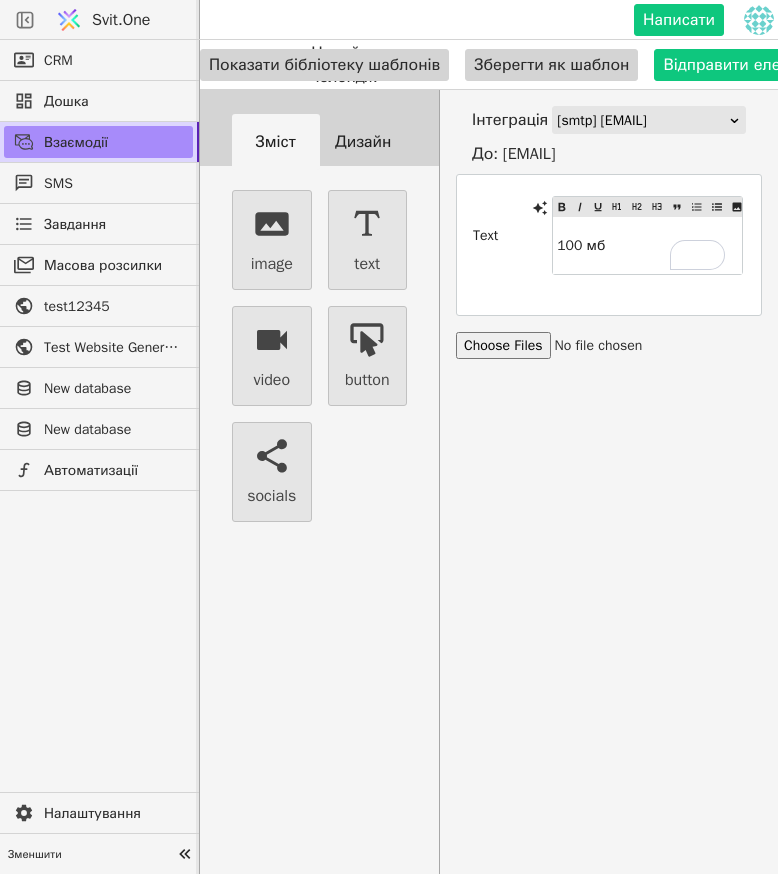 click at bounding box center (599, 345) 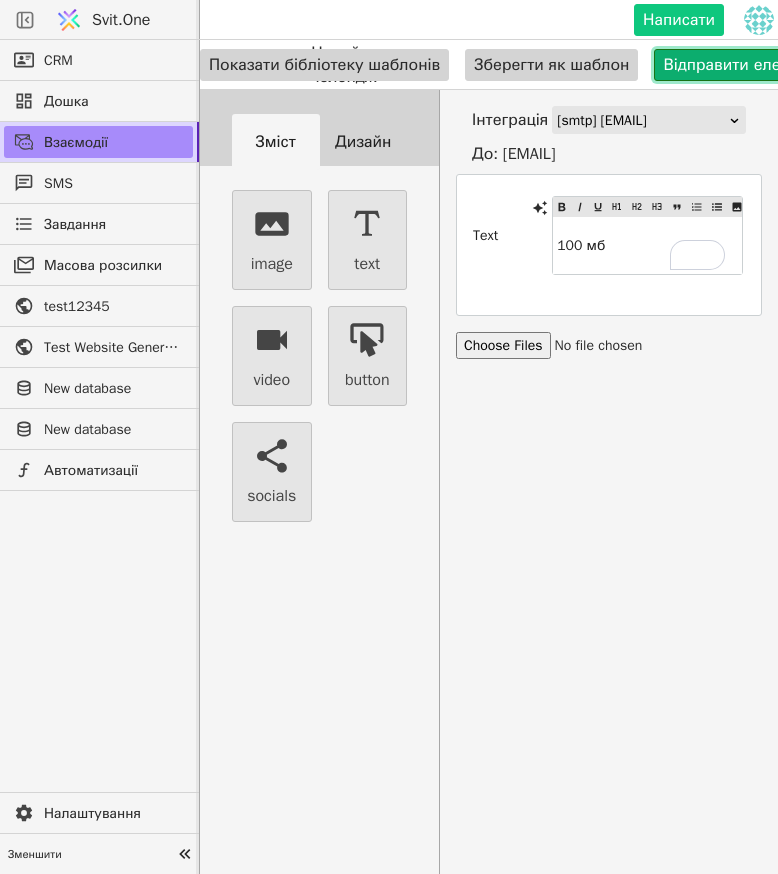 click on "Відправити електронний лист" at bounding box center (777, 65) 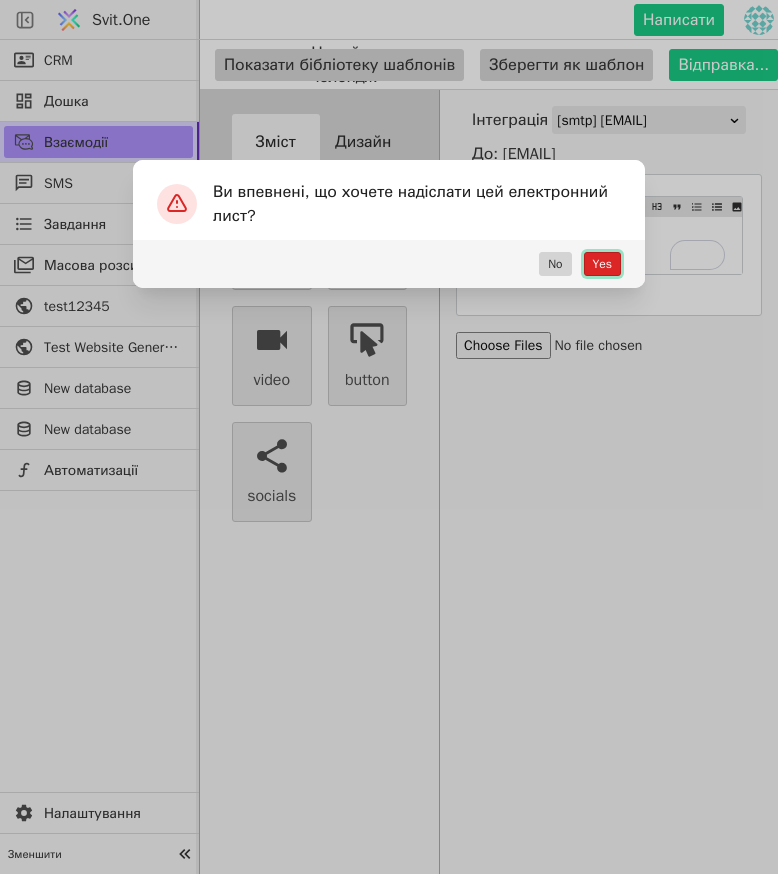 click on "Yes" at bounding box center (602, 264) 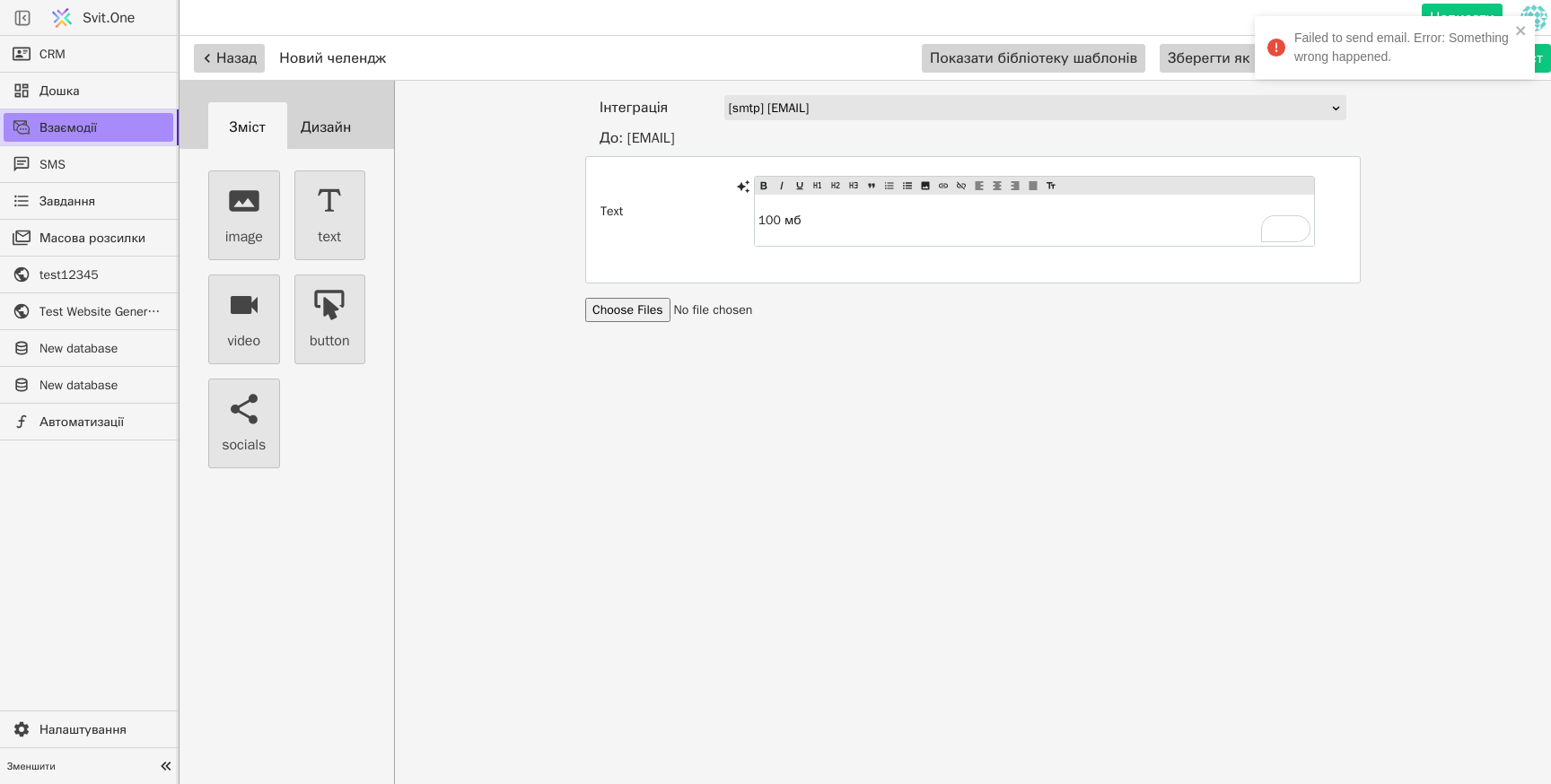 click at bounding box center [714, 309] 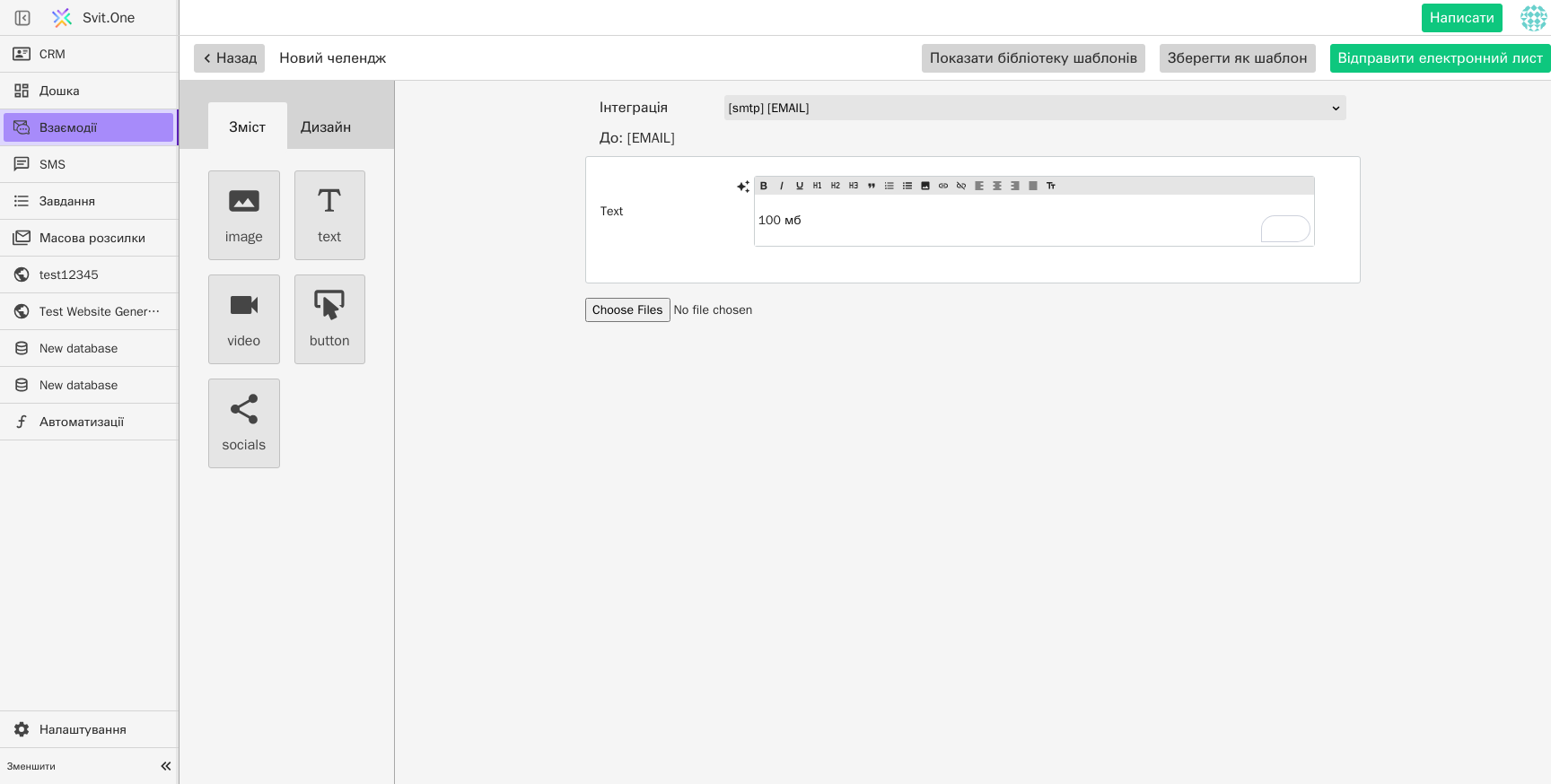 type on "C:\fakepath\32mb.zip" 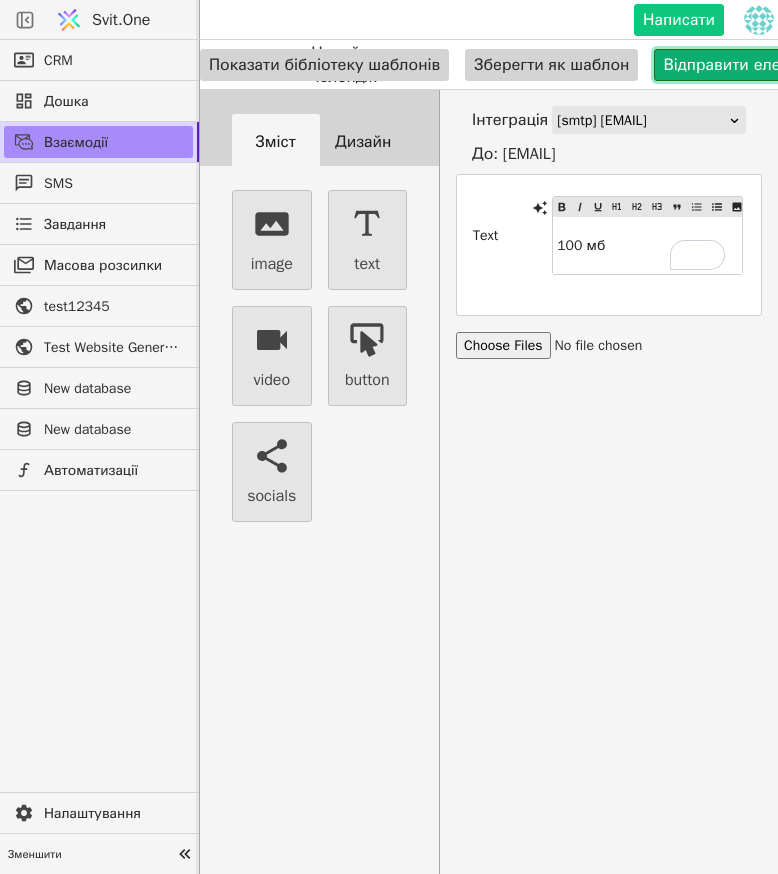 click on "Відправити електронний лист" at bounding box center (777, 65) 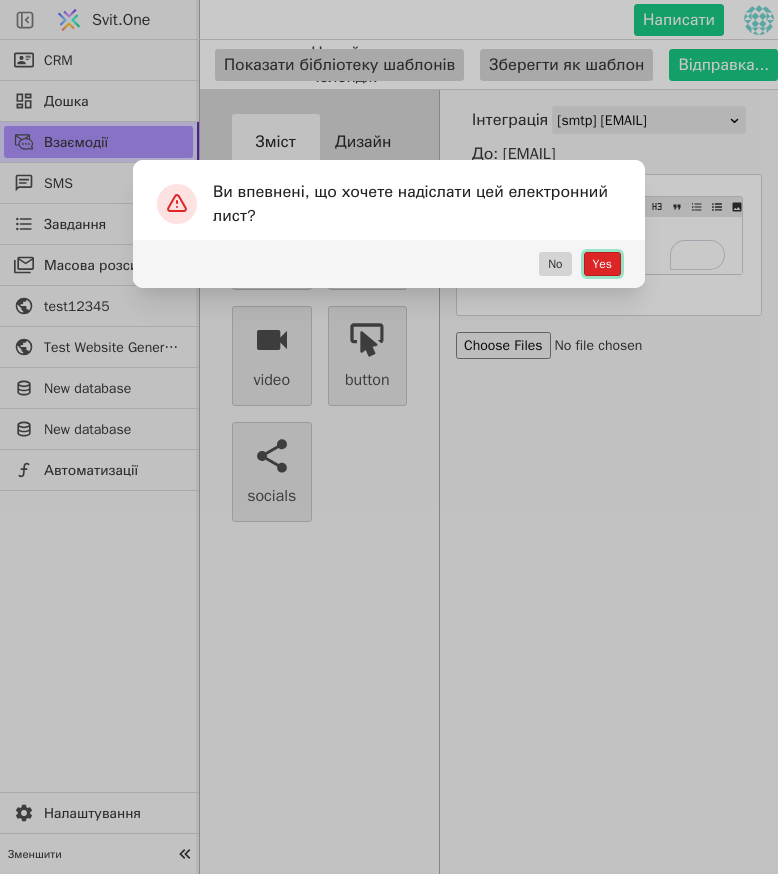 click on "Yes" at bounding box center (602, 264) 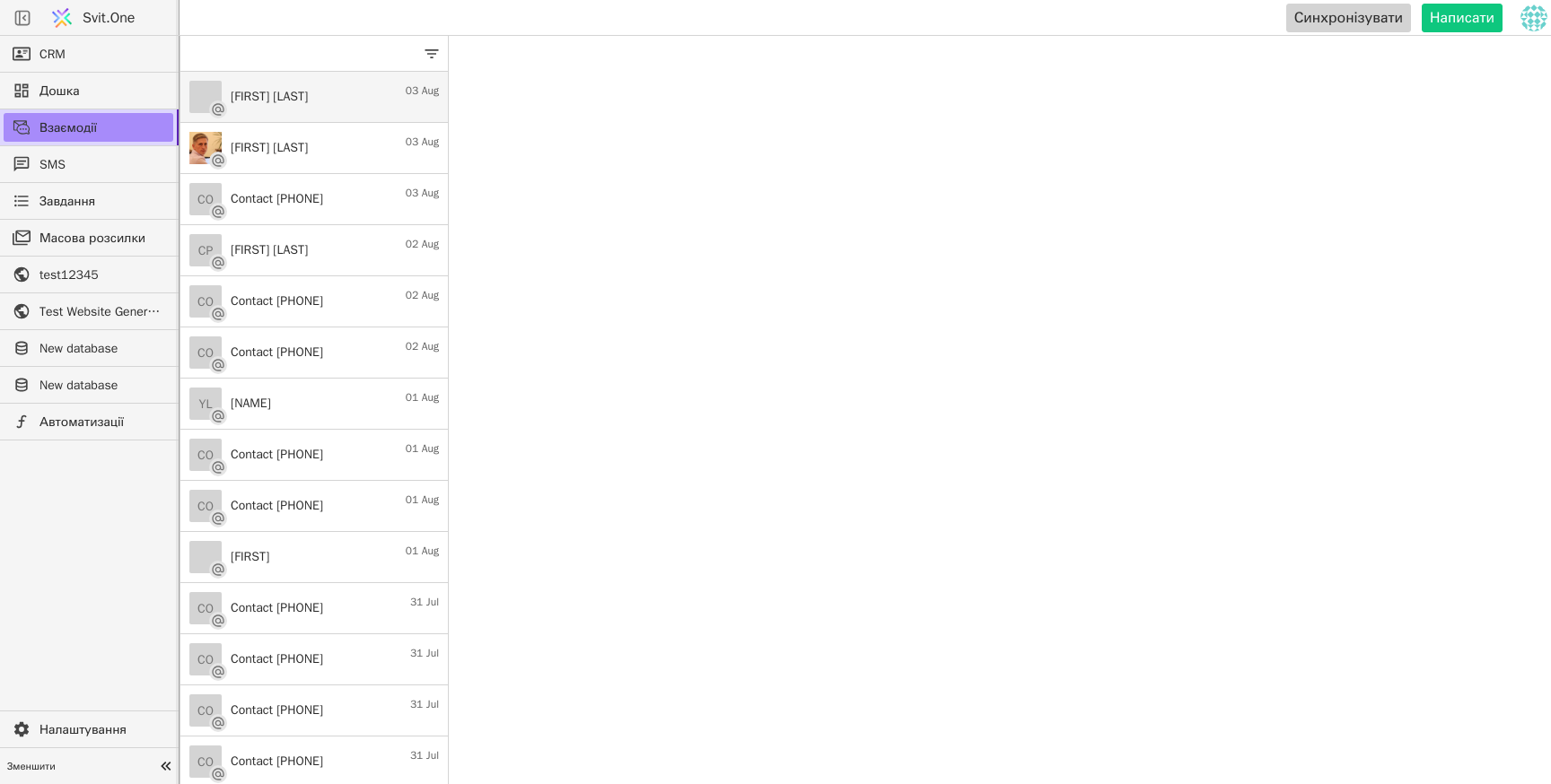 click on "[FIRST] [LAST] 03 Aug" at bounding box center (314, 97) 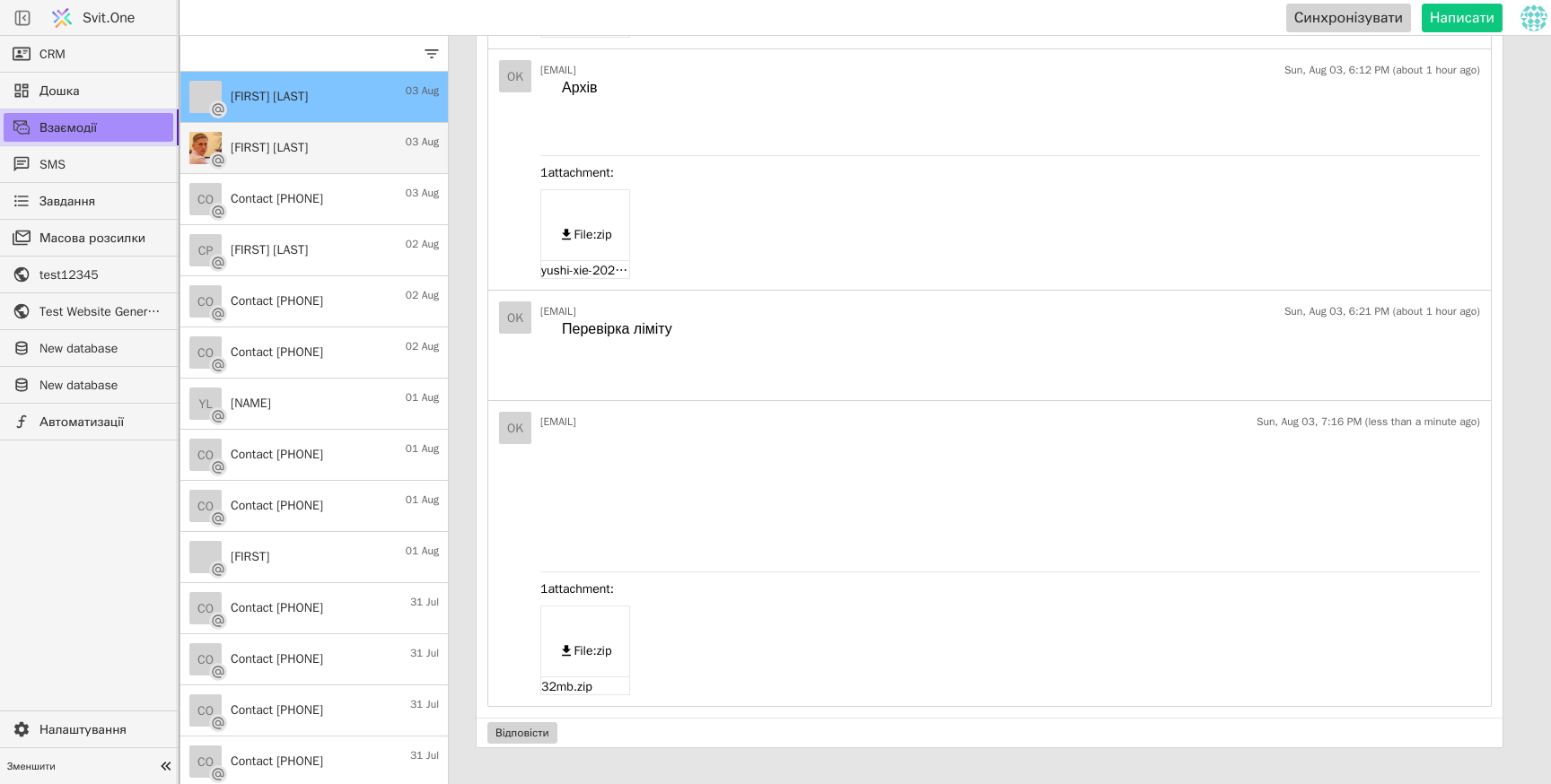 scroll, scrollTop: 0, scrollLeft: 0, axis: both 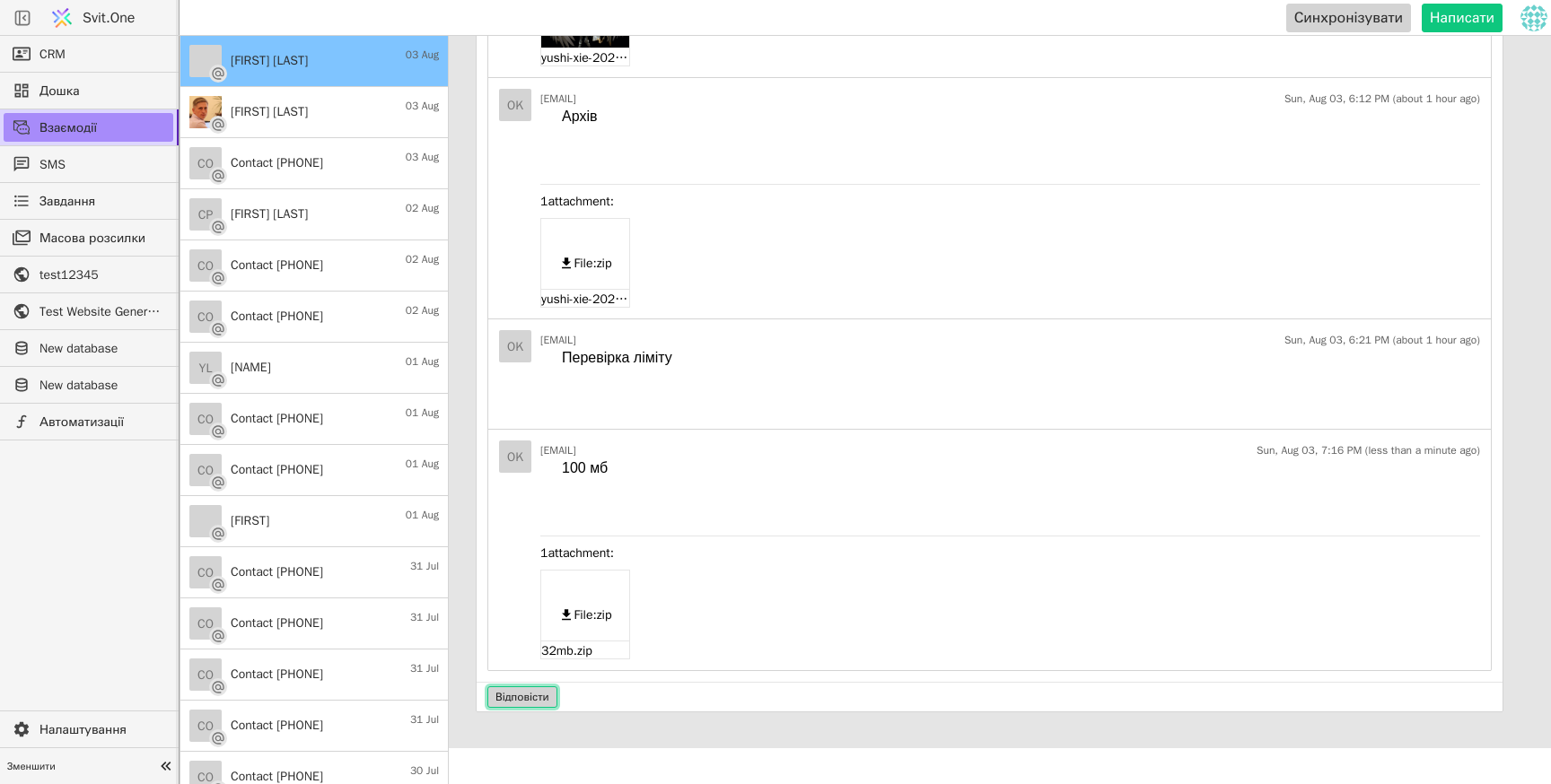 click on "Відповісти" at bounding box center (522, 697) 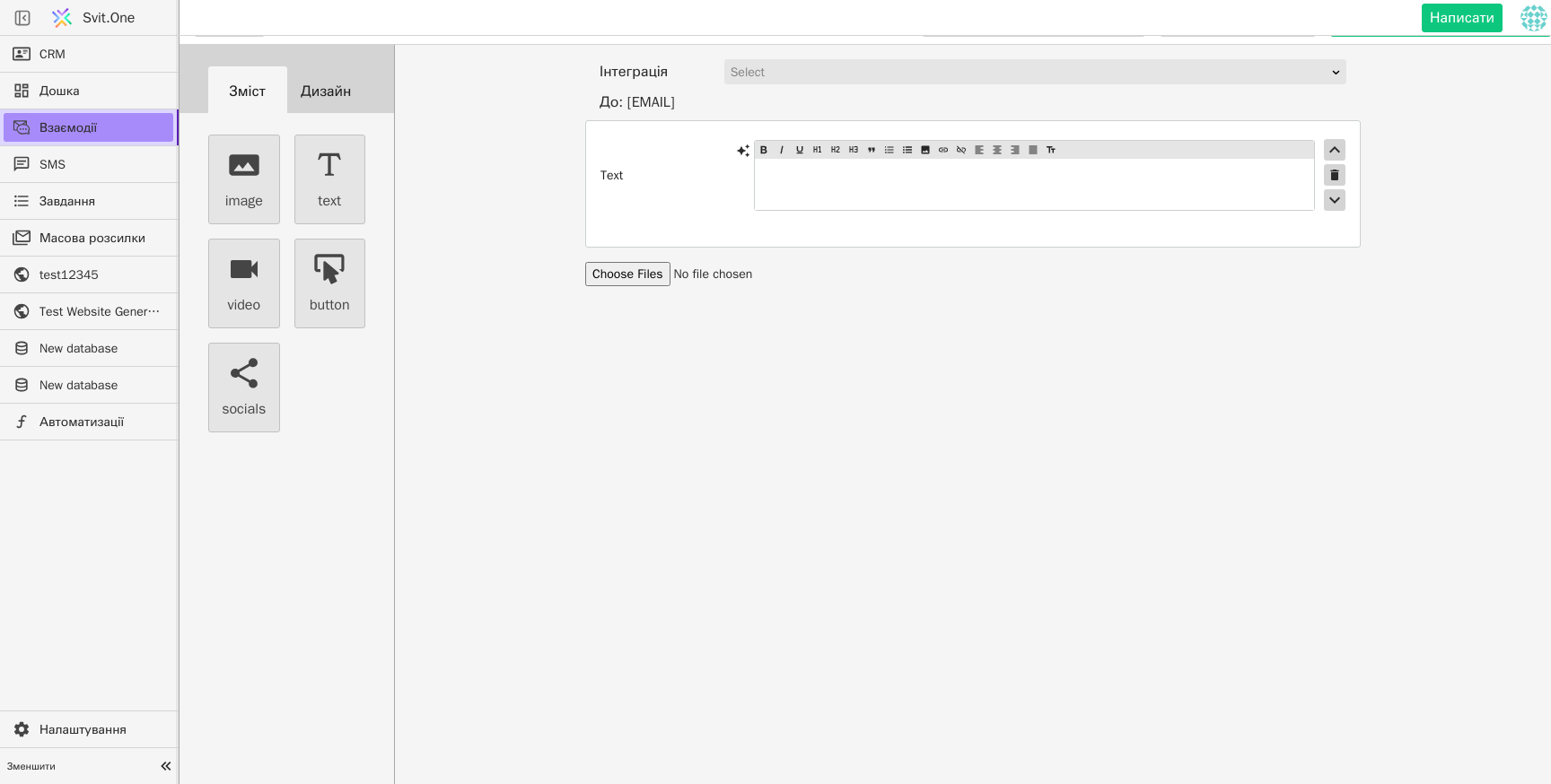 click on "﻿" at bounding box center (1034, 184) 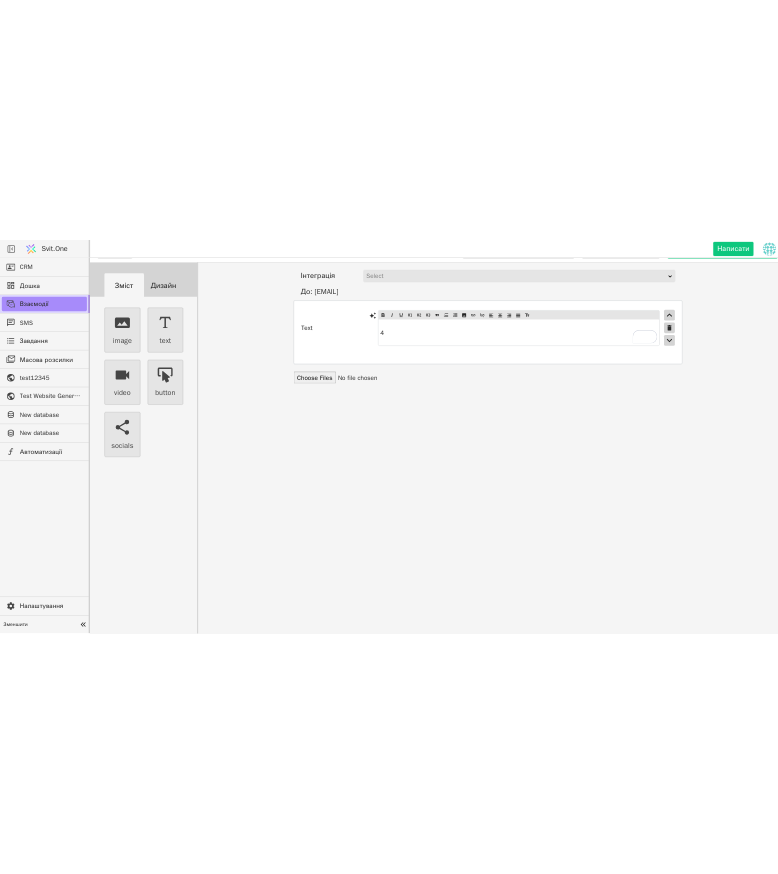 scroll, scrollTop: 40, scrollLeft: 0, axis: vertical 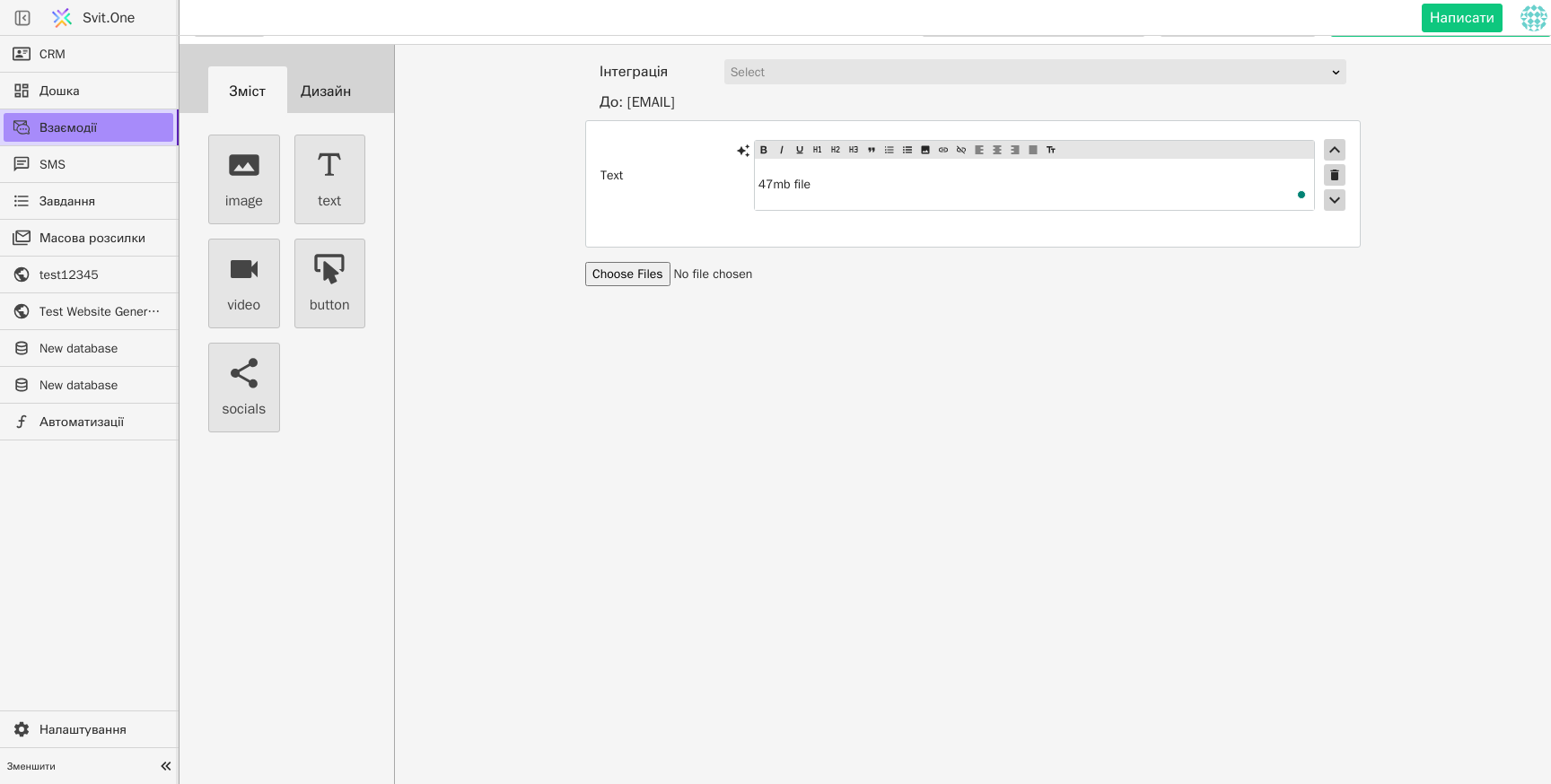 click at bounding box center (714, 274) 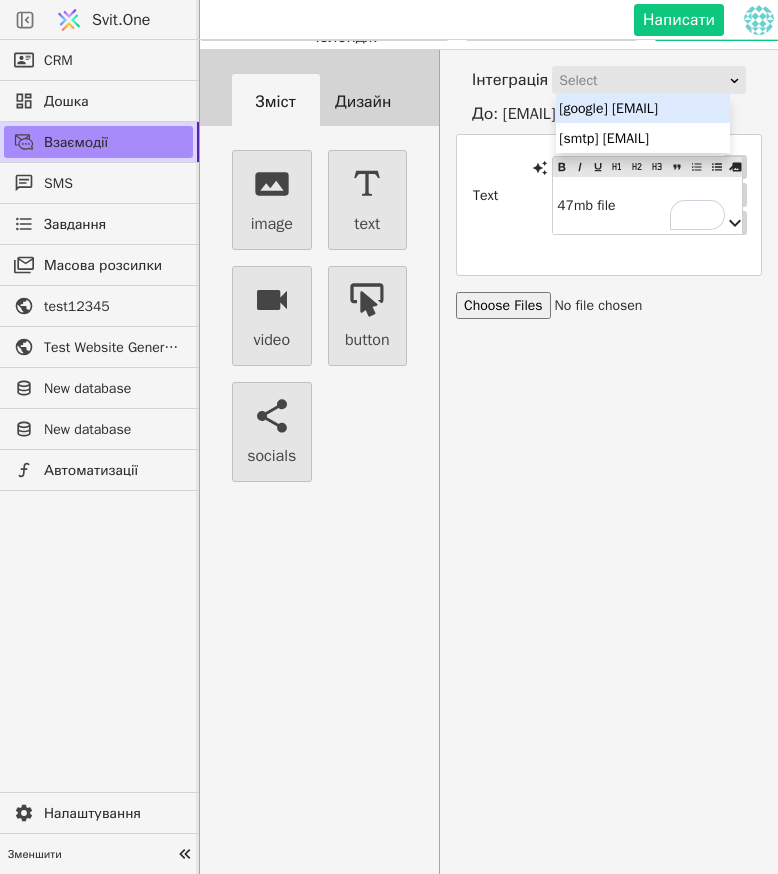 click on "Select" at bounding box center [642, 81] 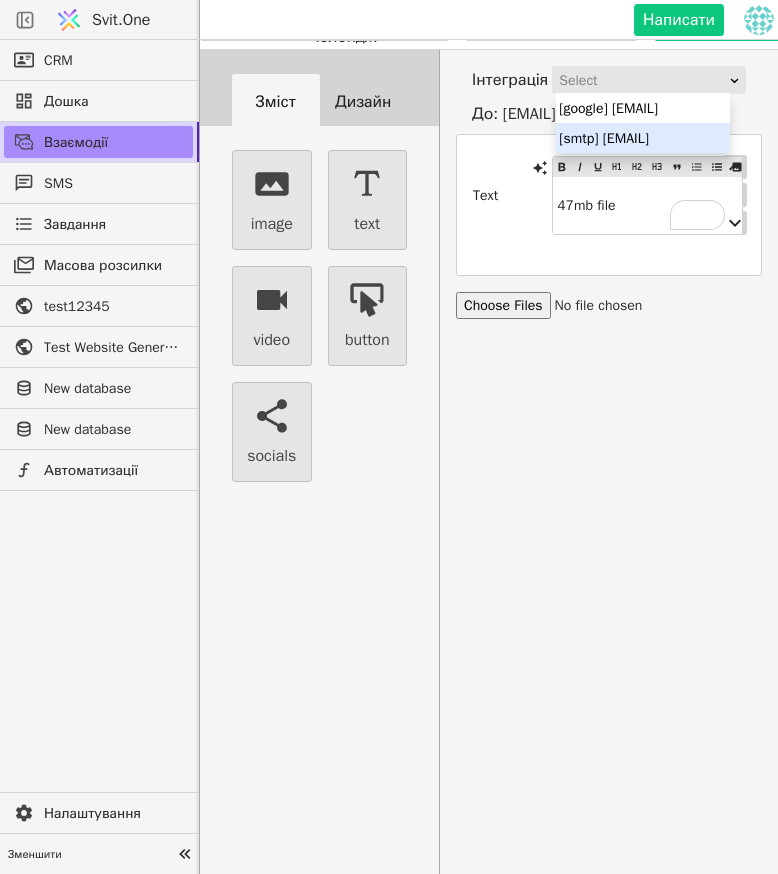 click on "[smtp] [EMAIL]" at bounding box center (643, 138) 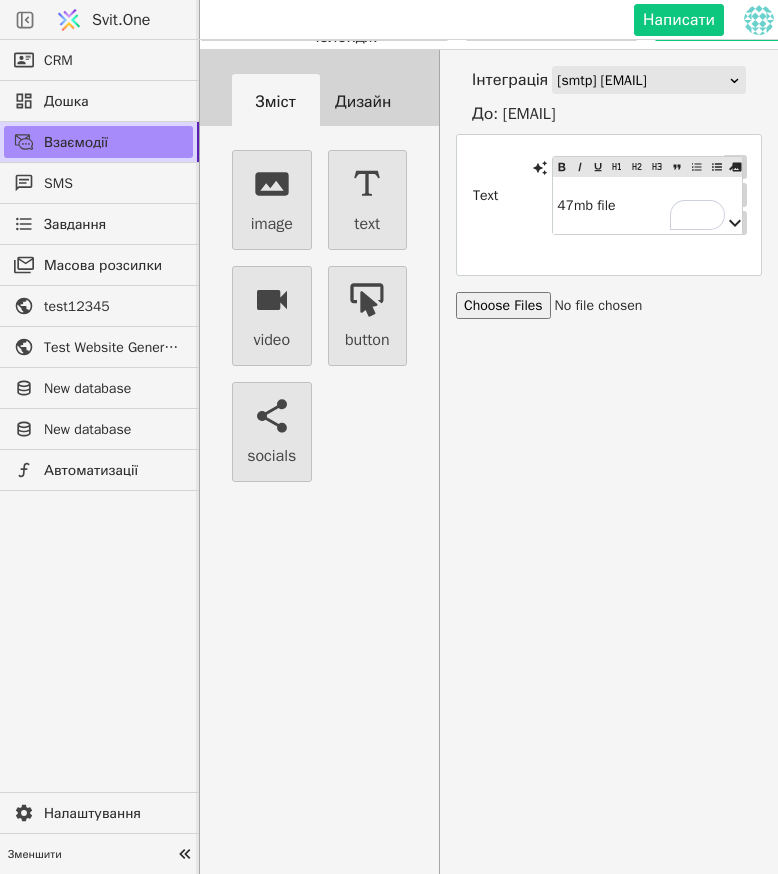 scroll, scrollTop: 28, scrollLeft: 0, axis: vertical 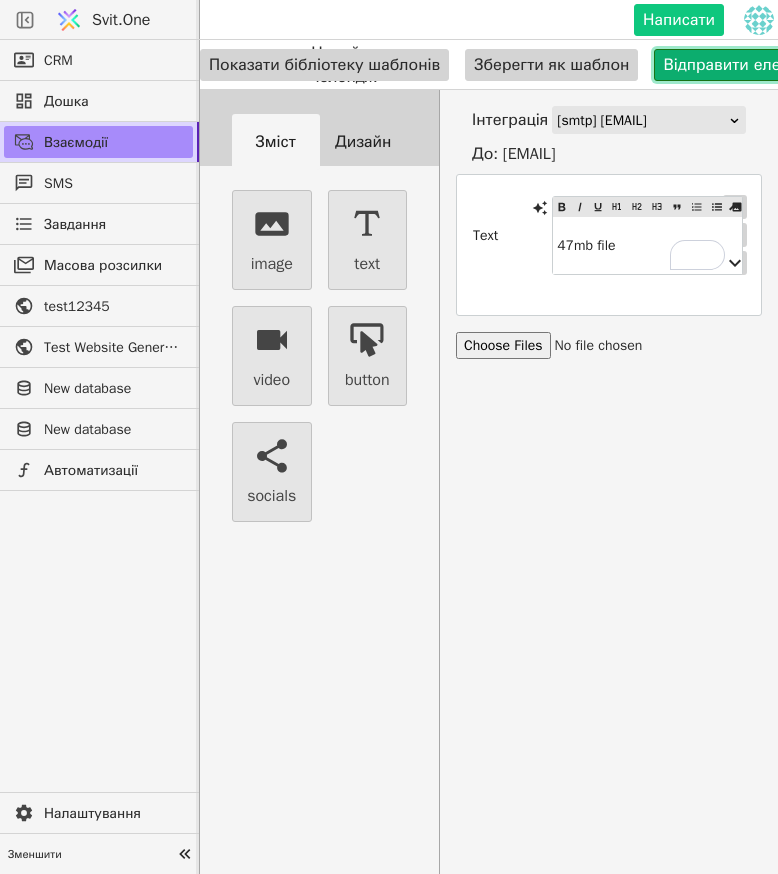 click on "Відправити електронний лист" at bounding box center [777, 65] 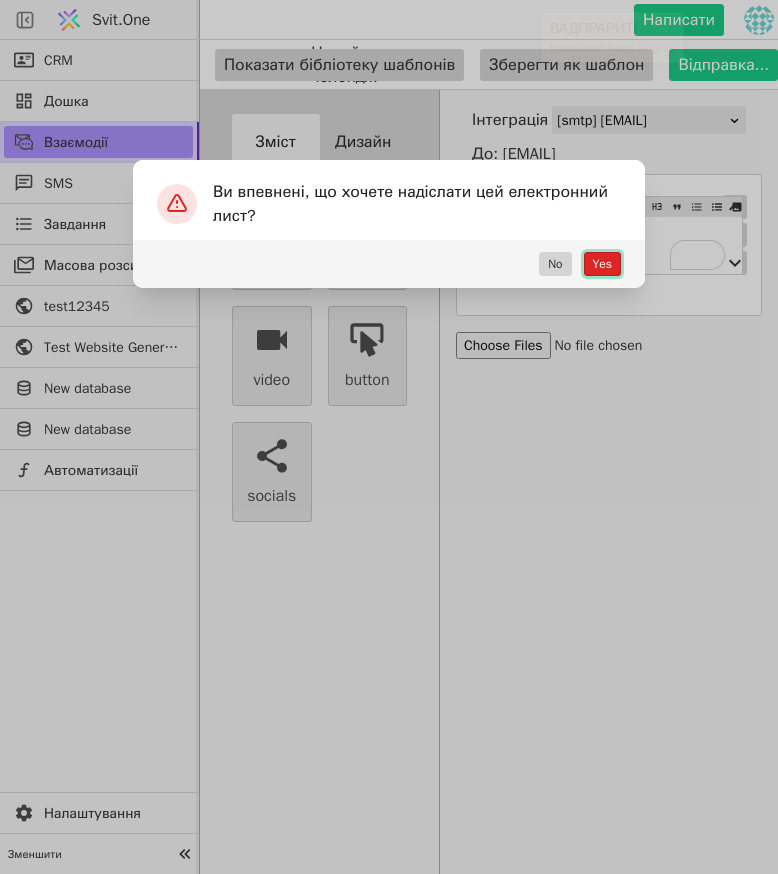 click on "Yes" at bounding box center (602, 264) 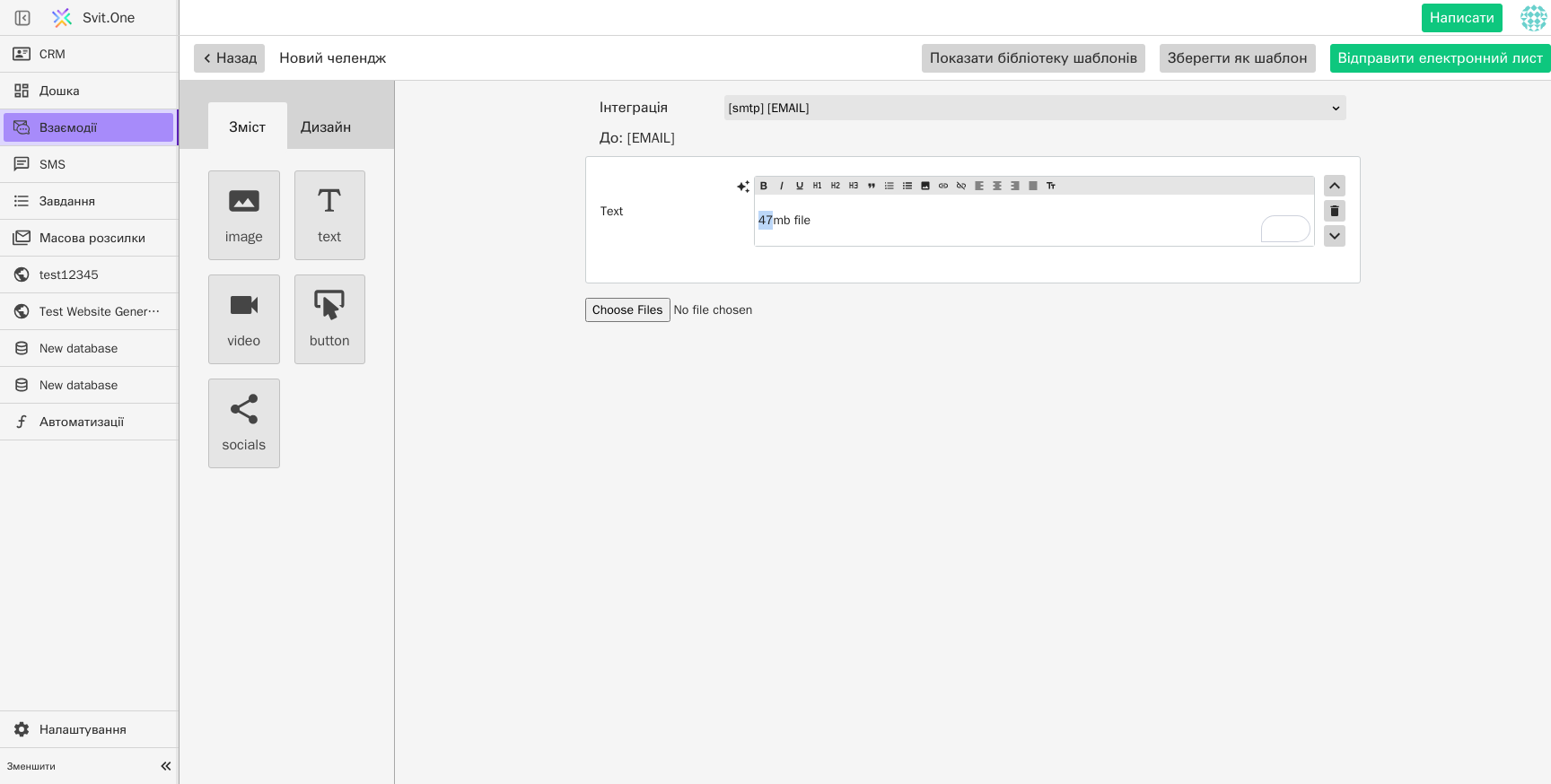 drag, startPoint x: 764, startPoint y: 218, endPoint x: 709, endPoint y: 219, distance: 55.00909 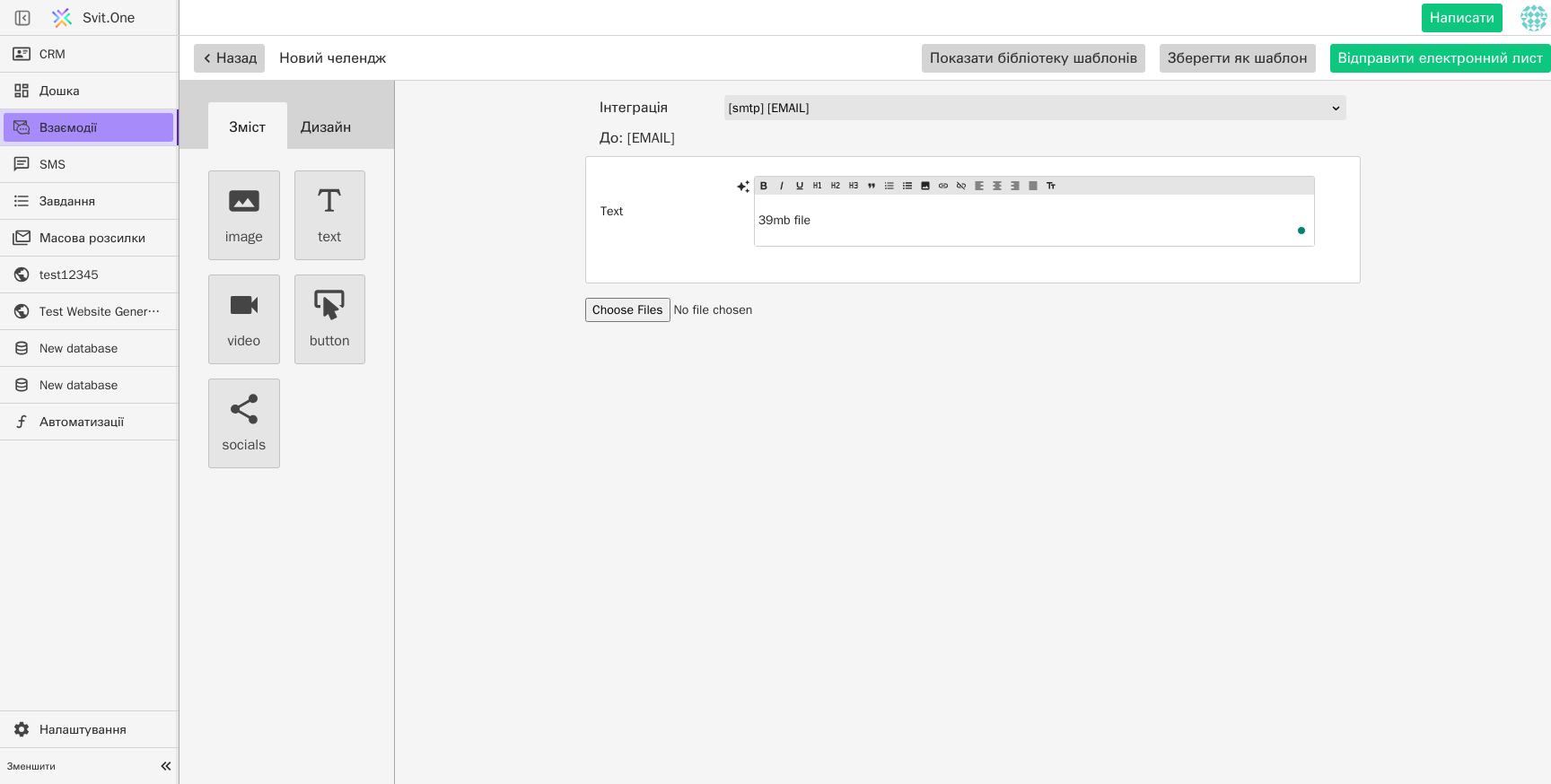 click at bounding box center [714, 309] 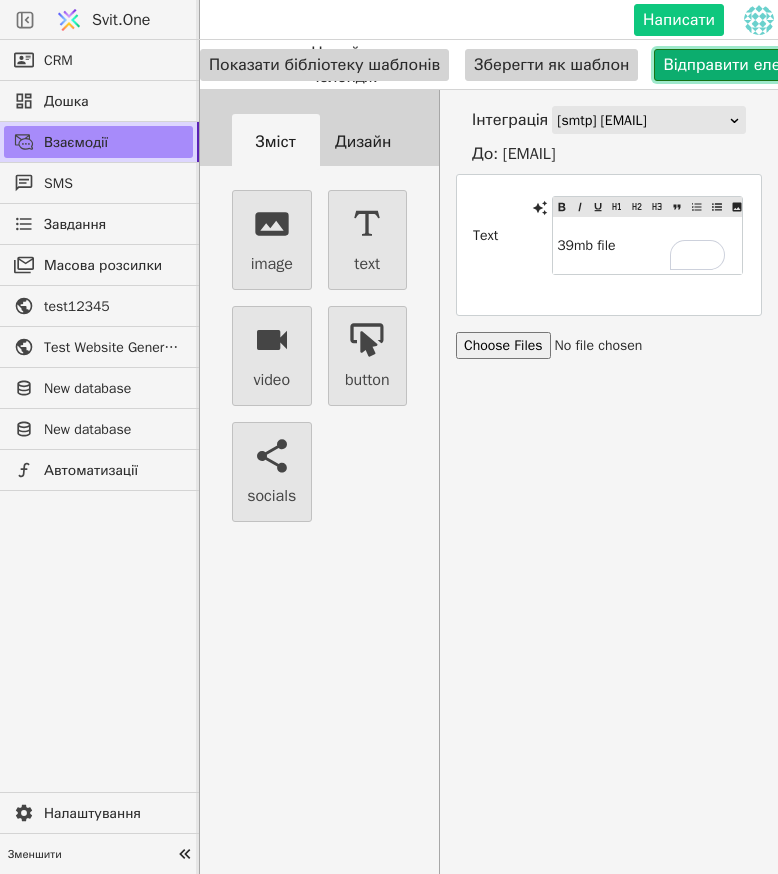click on "Відправити електронний лист" at bounding box center [777, 65] 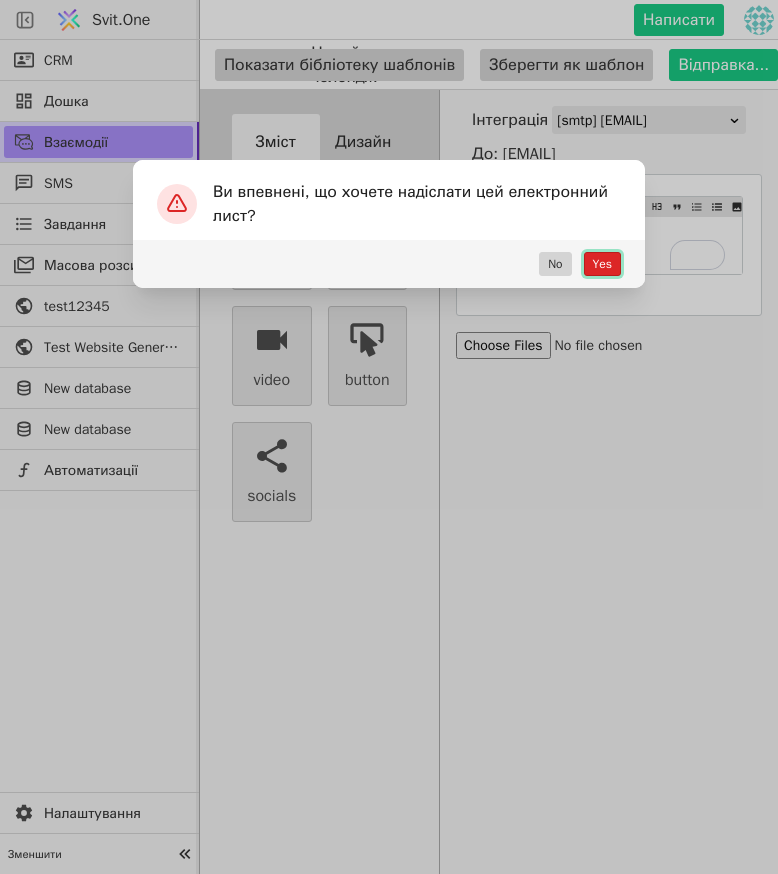 click on "Yes" at bounding box center [602, 264] 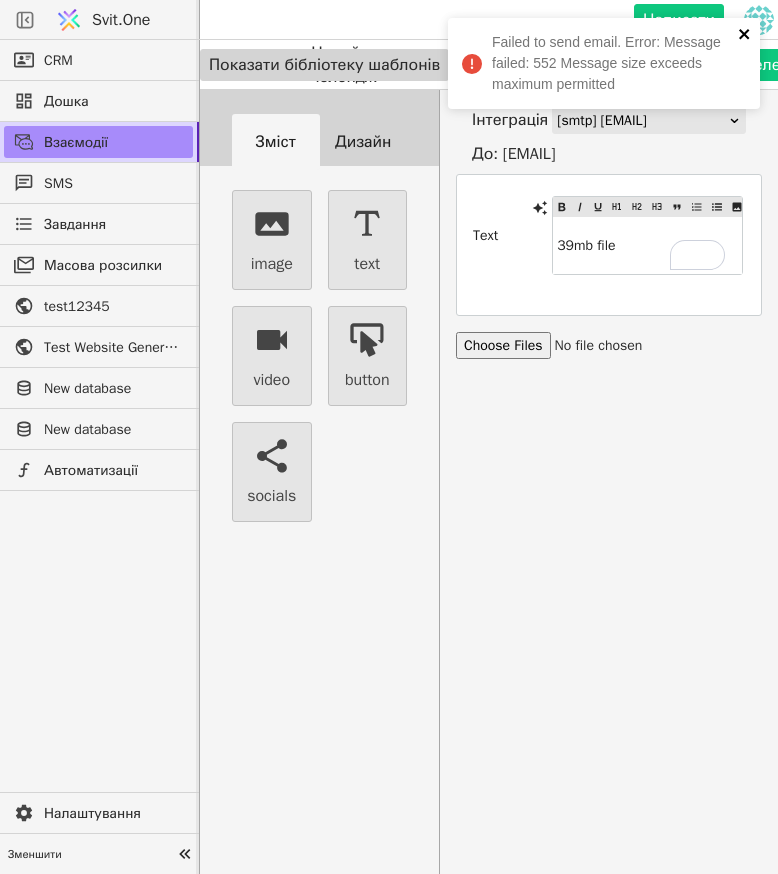 click 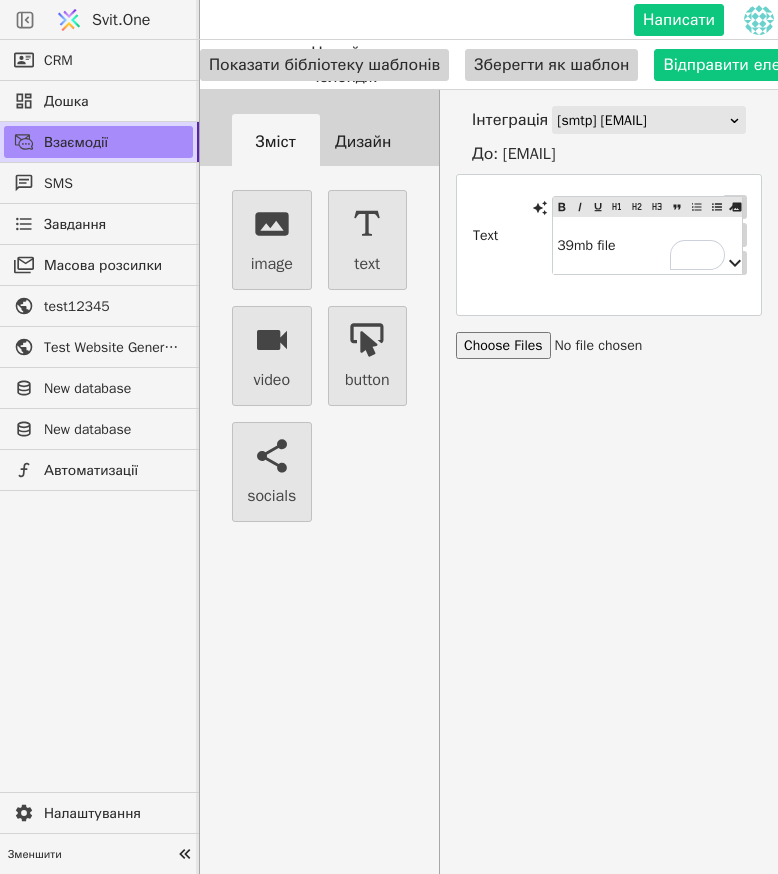 click on "39mb file" at bounding box center (586, 245) 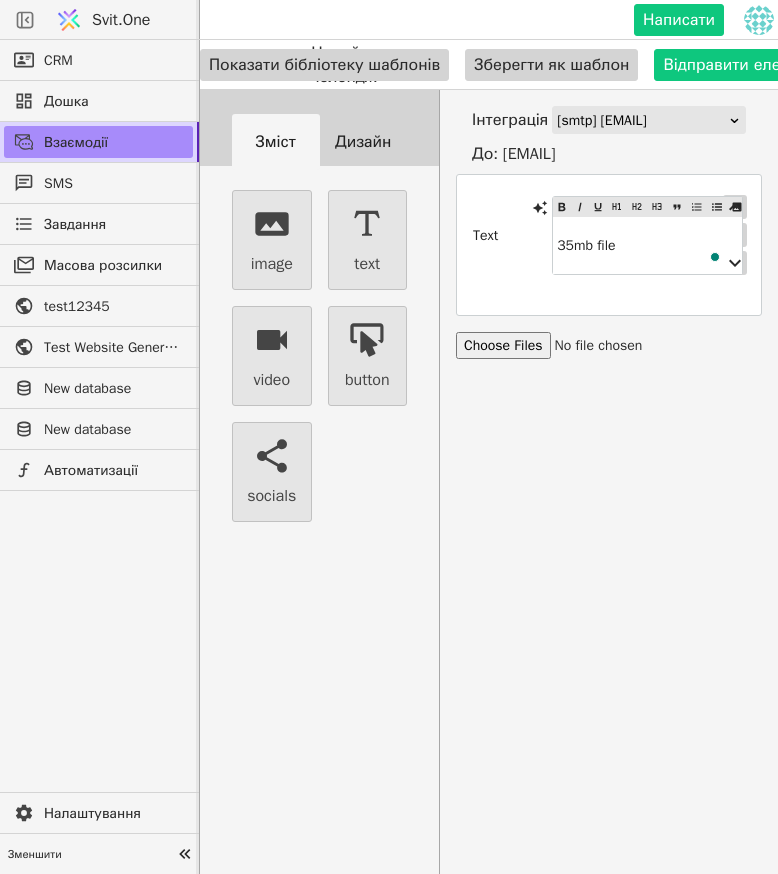 click at bounding box center (599, 345) 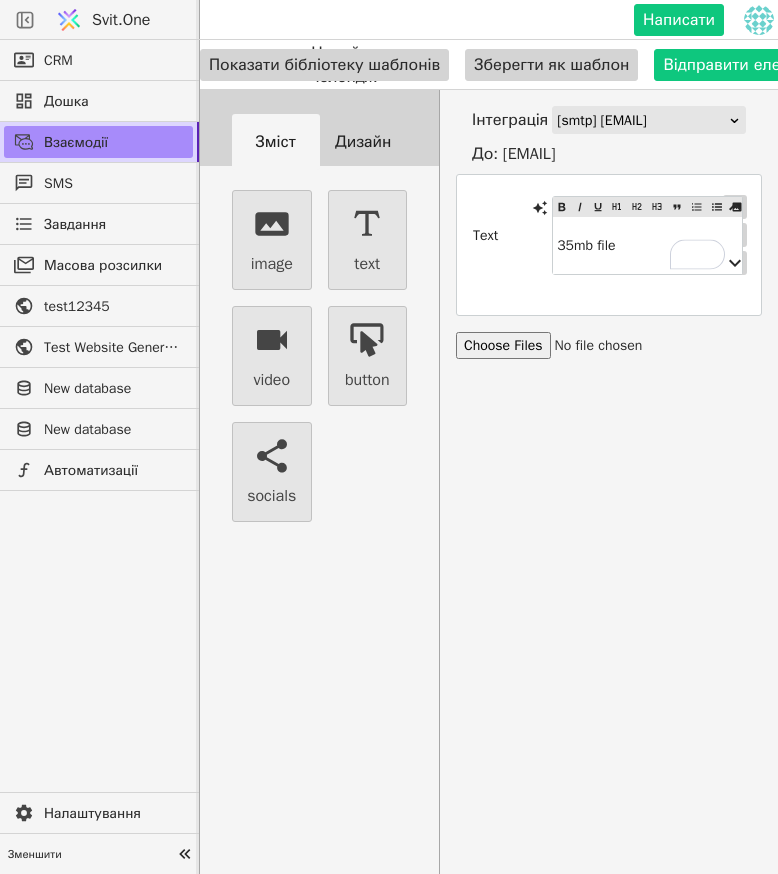 type on "C:\fakepath\35mb.zip" 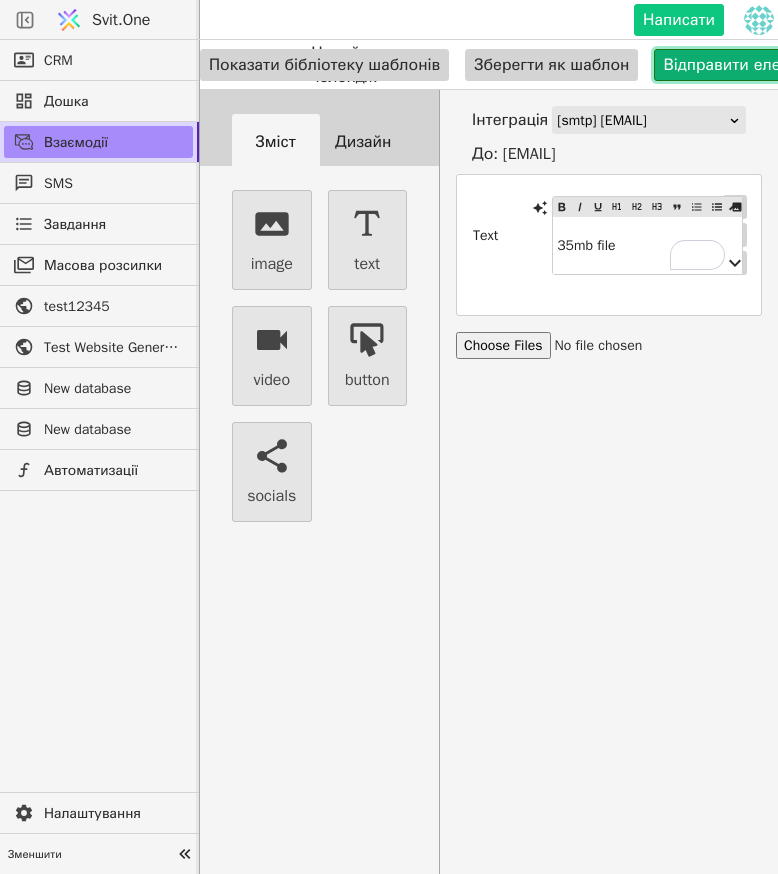 click on "Відправити електронний лист" at bounding box center [777, 65] 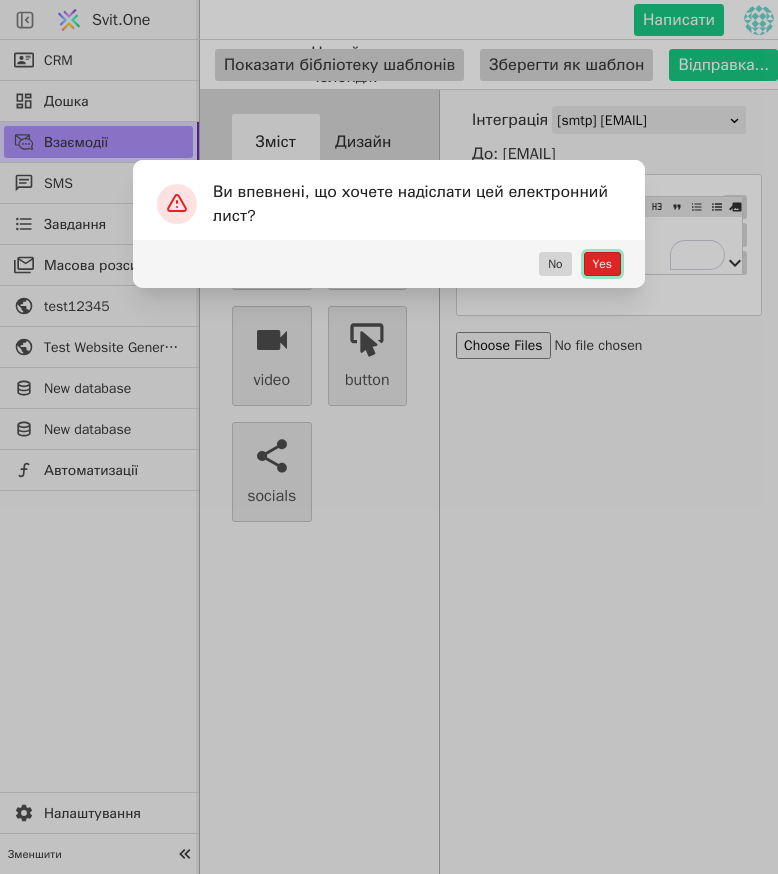 click on "Yes" at bounding box center (602, 264) 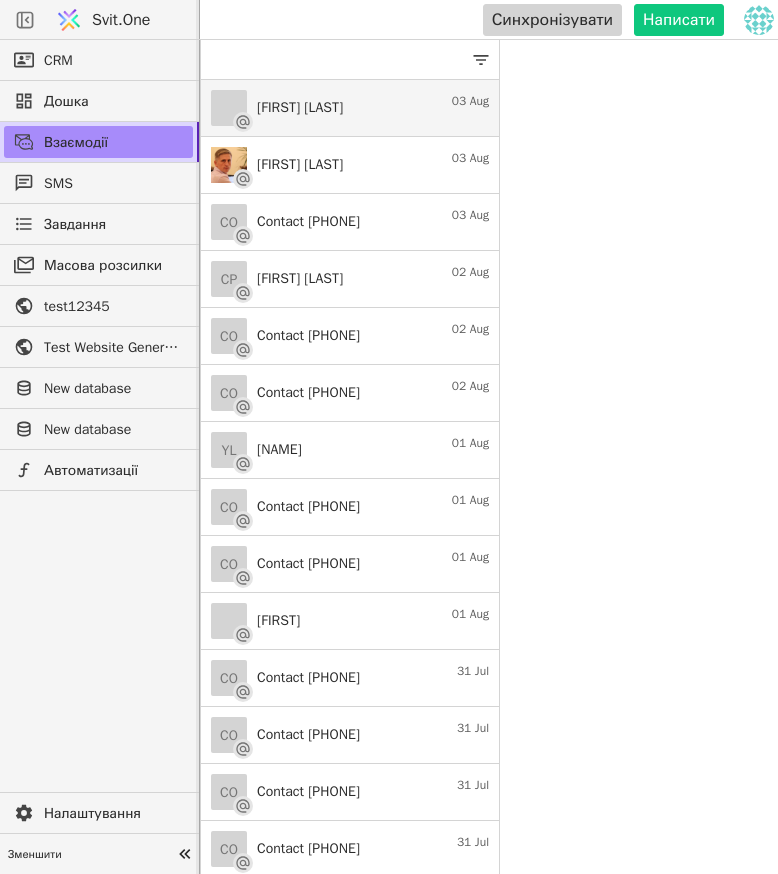 click on "[FIRST] [LAST] 03 Aug" at bounding box center [350, 108] 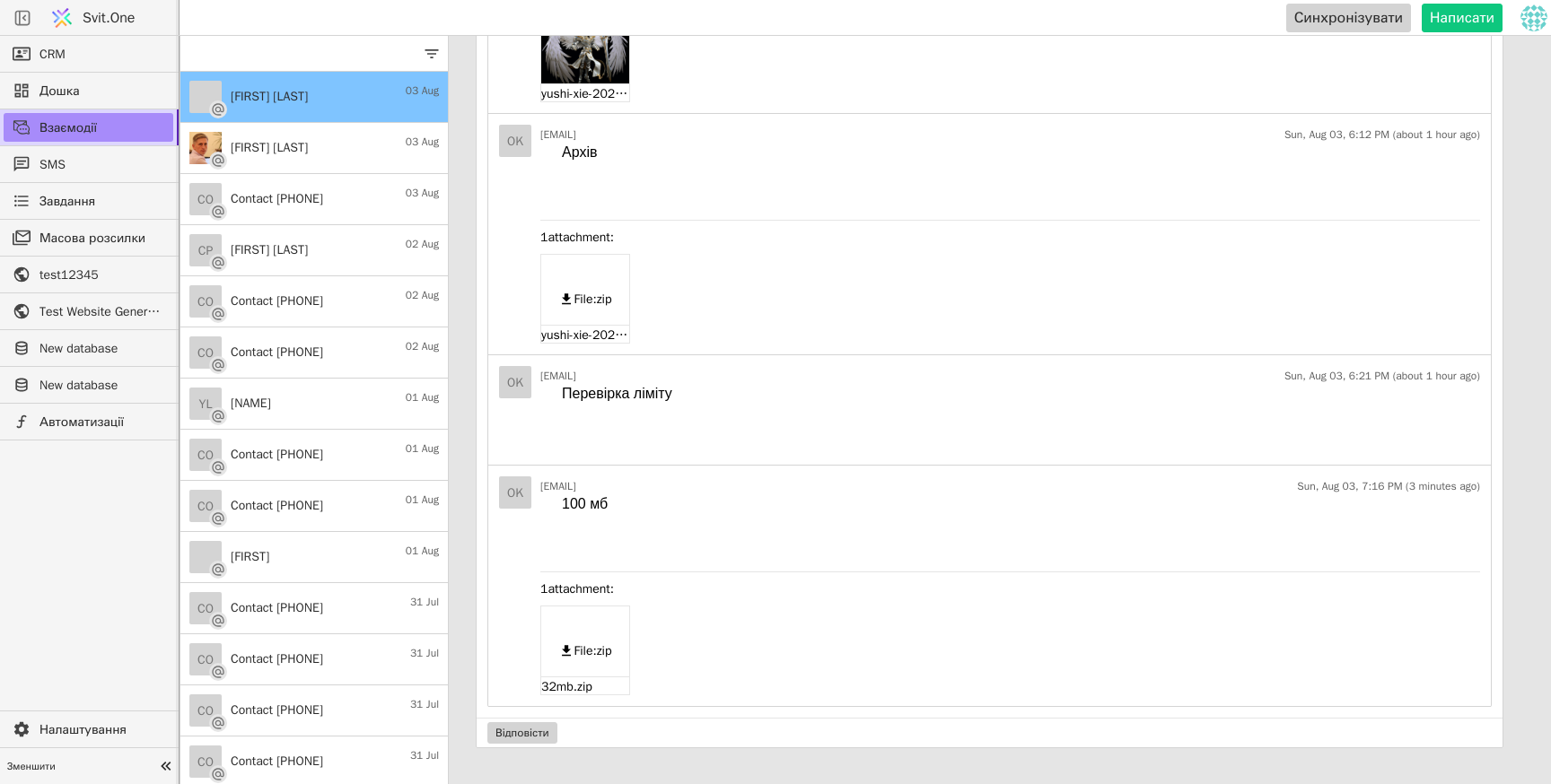 scroll, scrollTop: 0, scrollLeft: 0, axis: both 